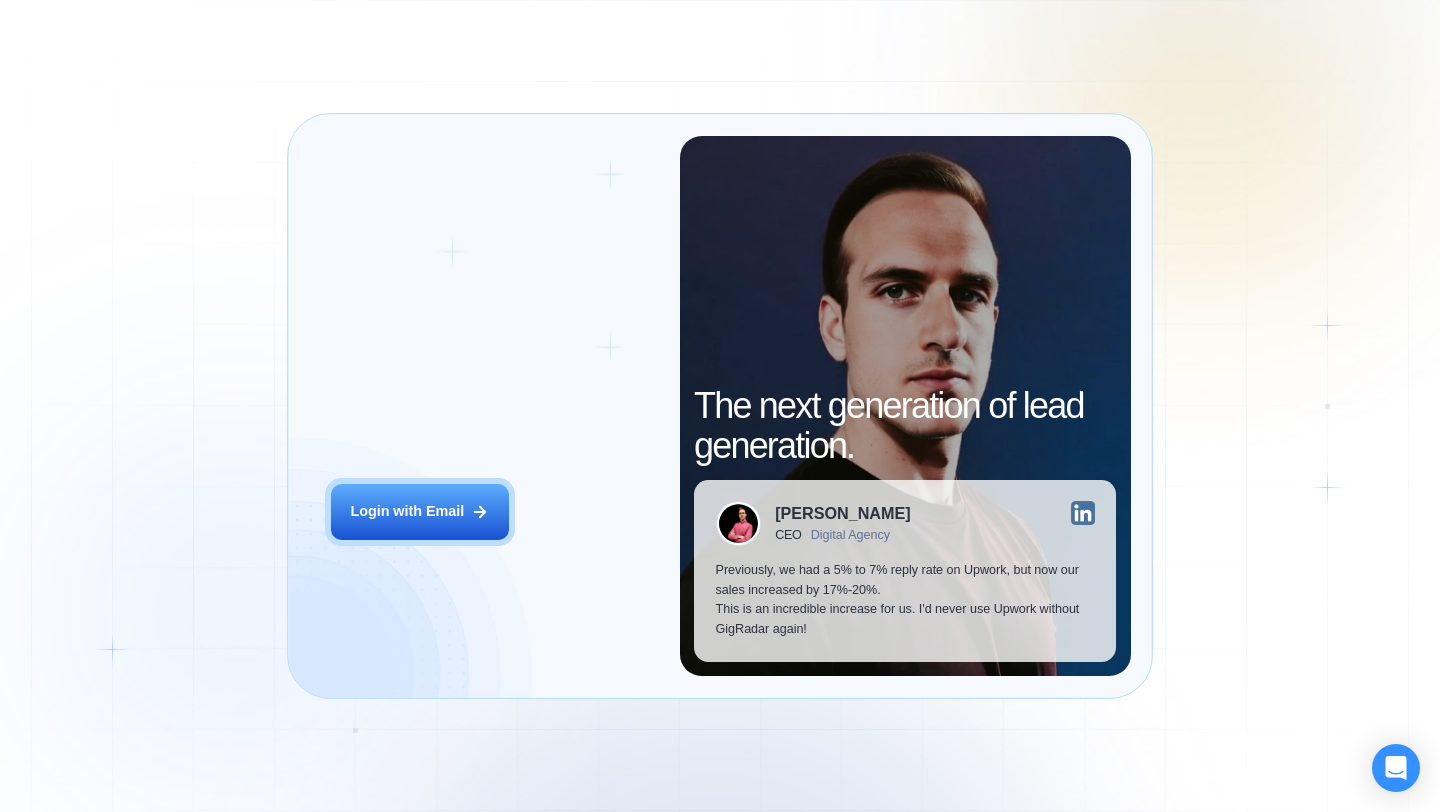 scroll, scrollTop: 0, scrollLeft: 0, axis: both 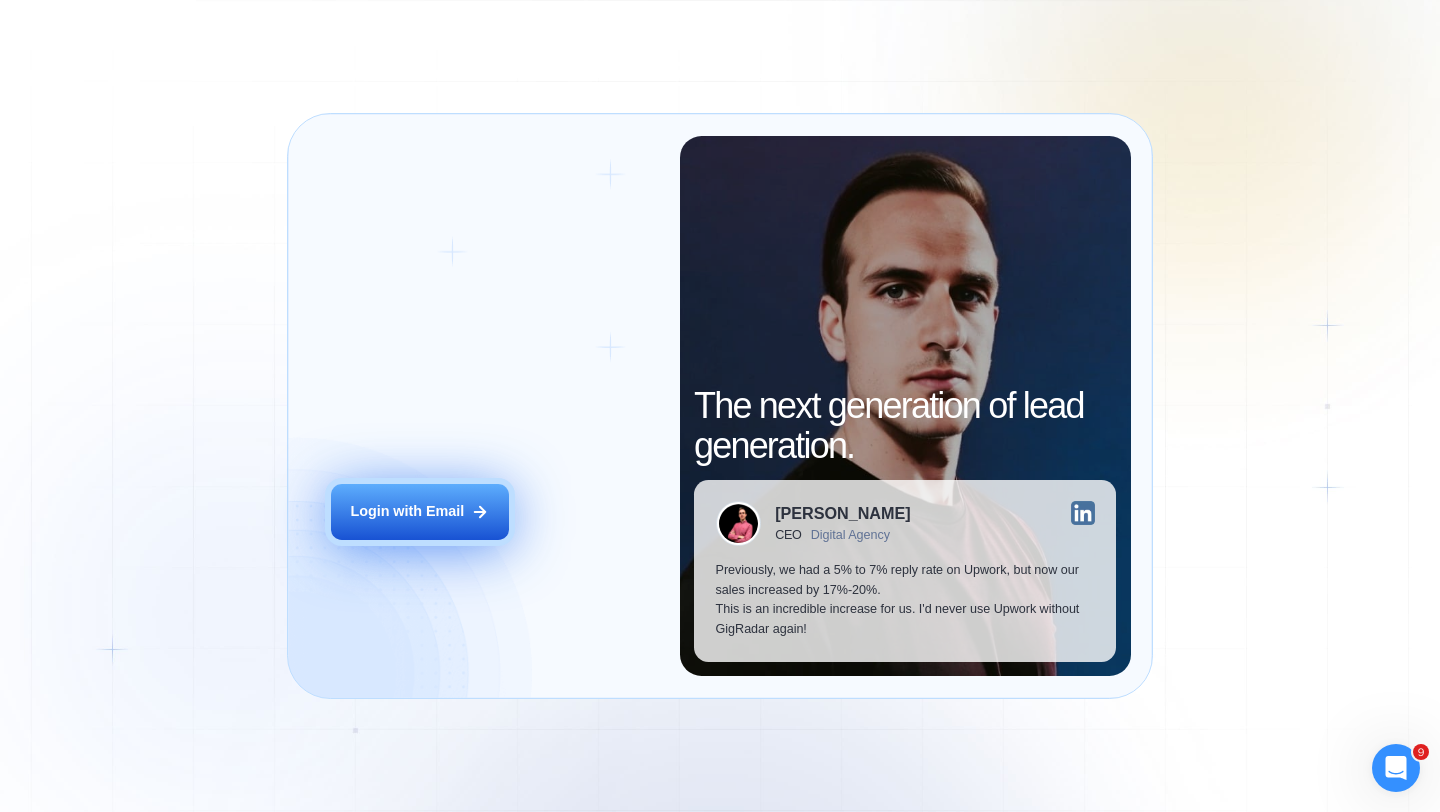 click on "Login with Email" at bounding box center [420, 512] 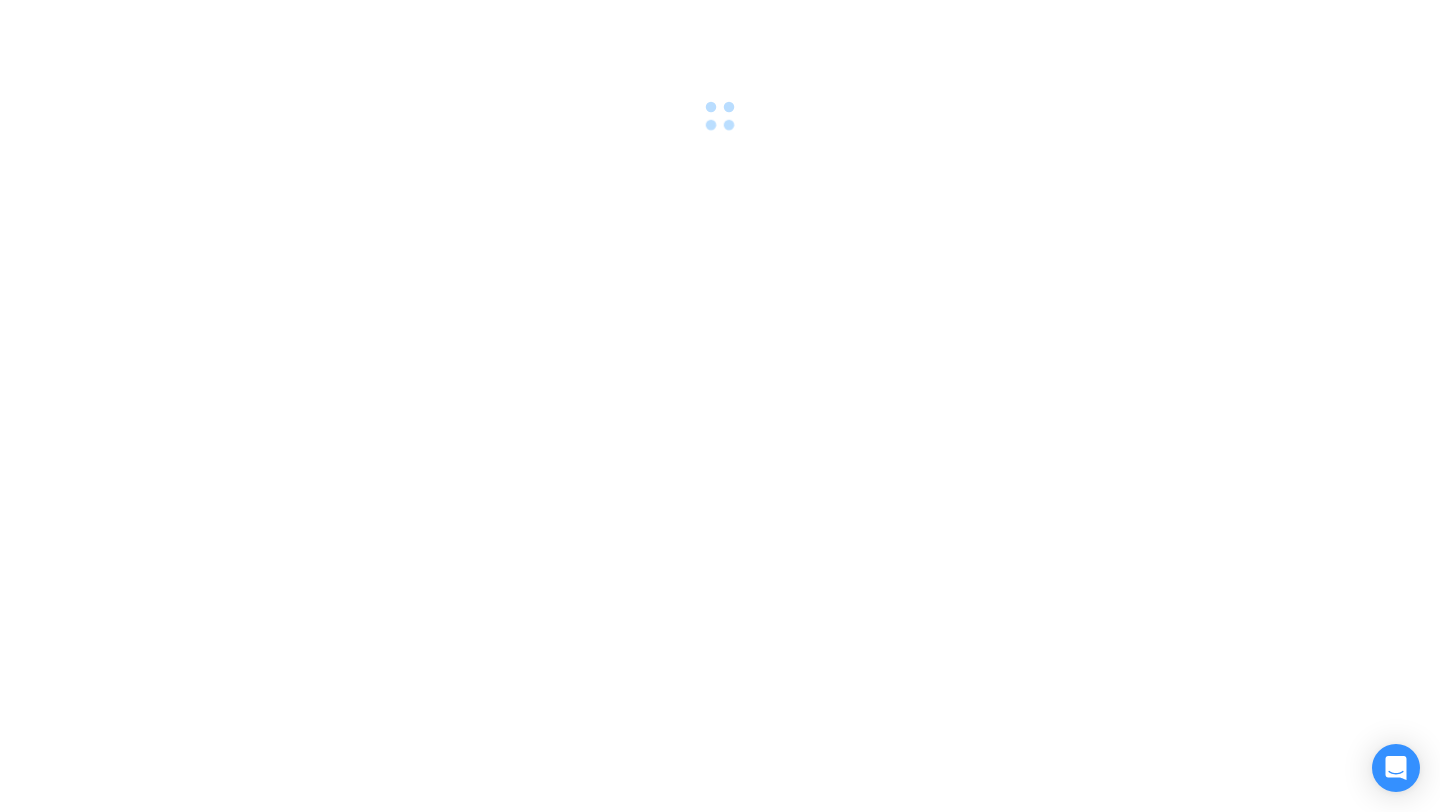scroll, scrollTop: 0, scrollLeft: 0, axis: both 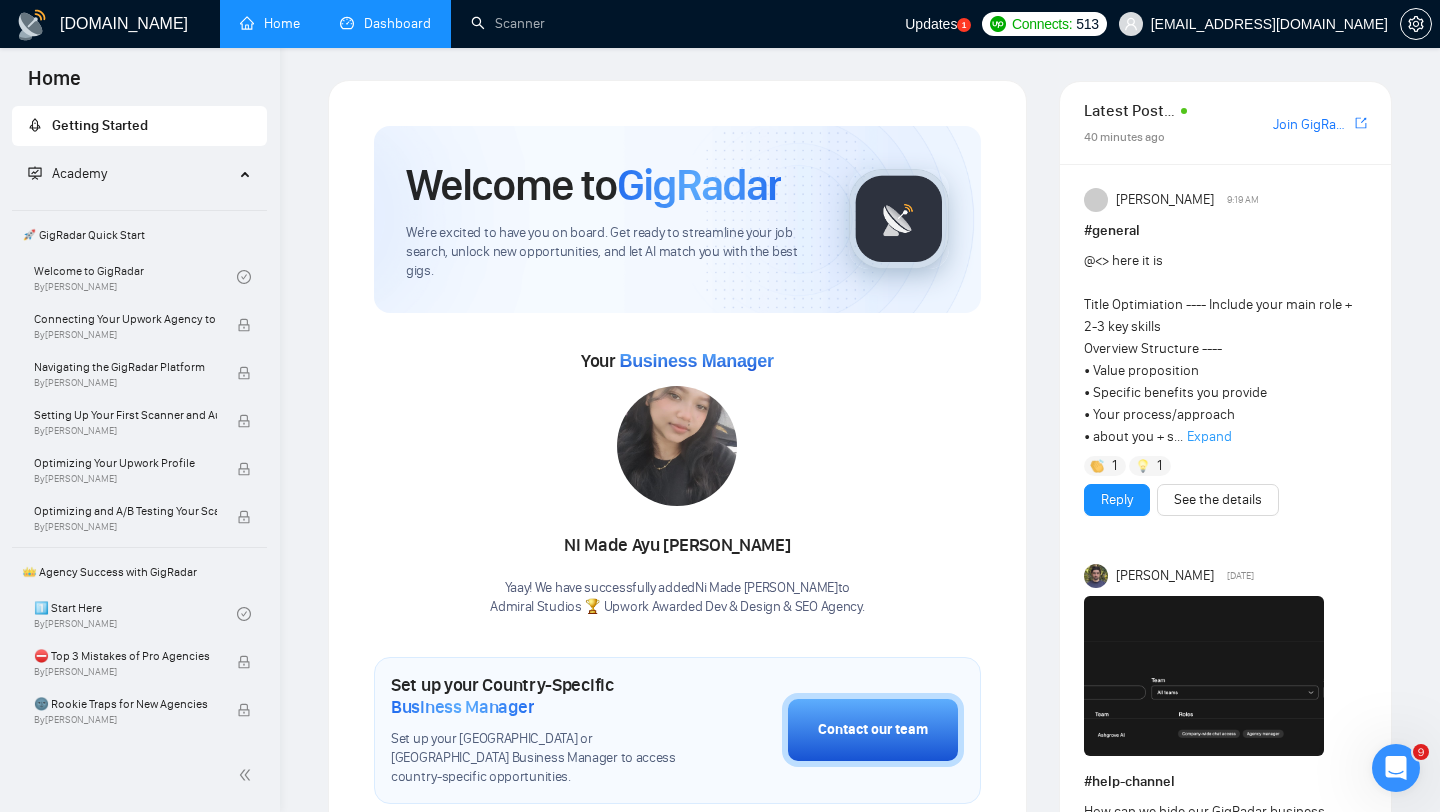 click on "Dashboard" at bounding box center [385, 23] 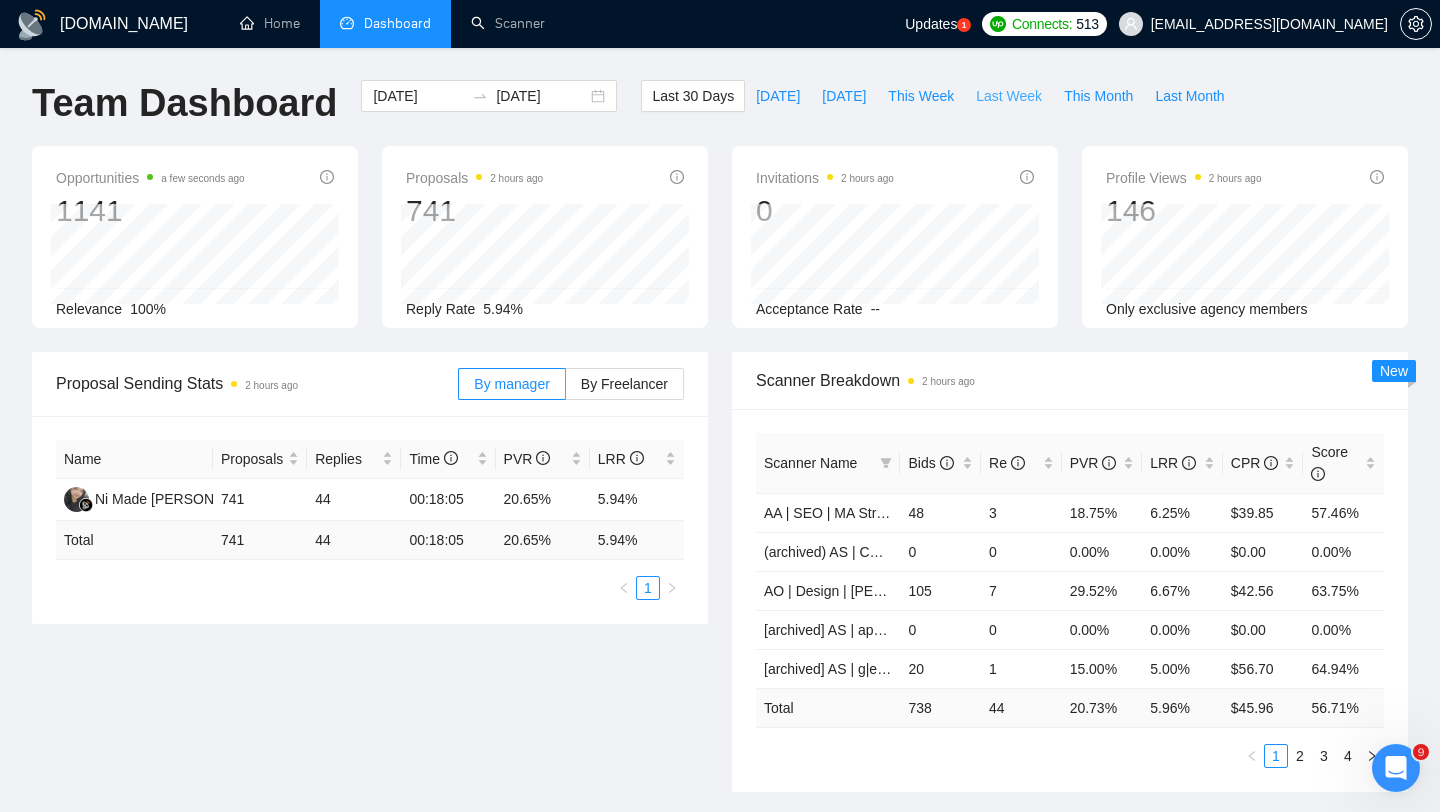 click on "Last Week" at bounding box center (1009, 96) 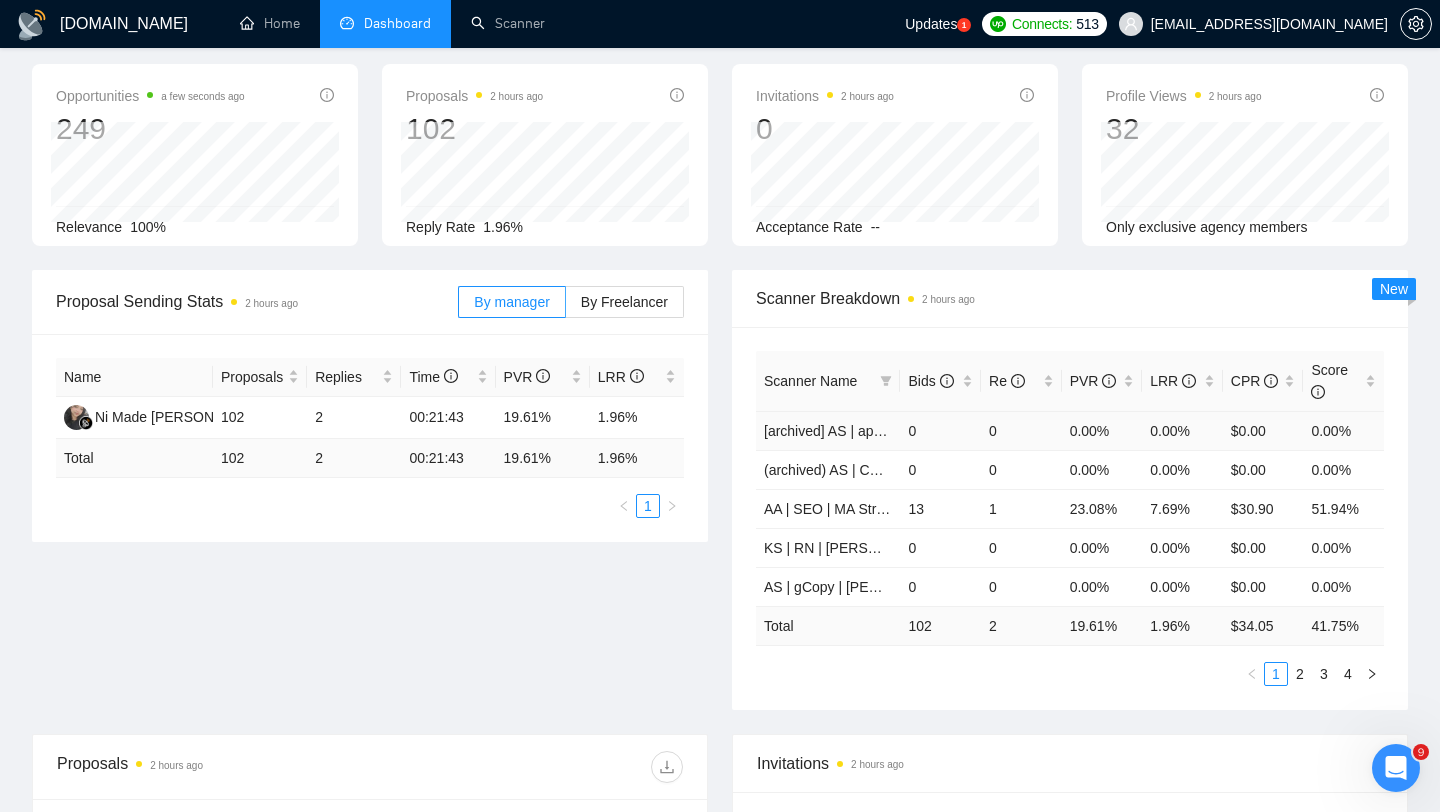 scroll, scrollTop: 0, scrollLeft: 0, axis: both 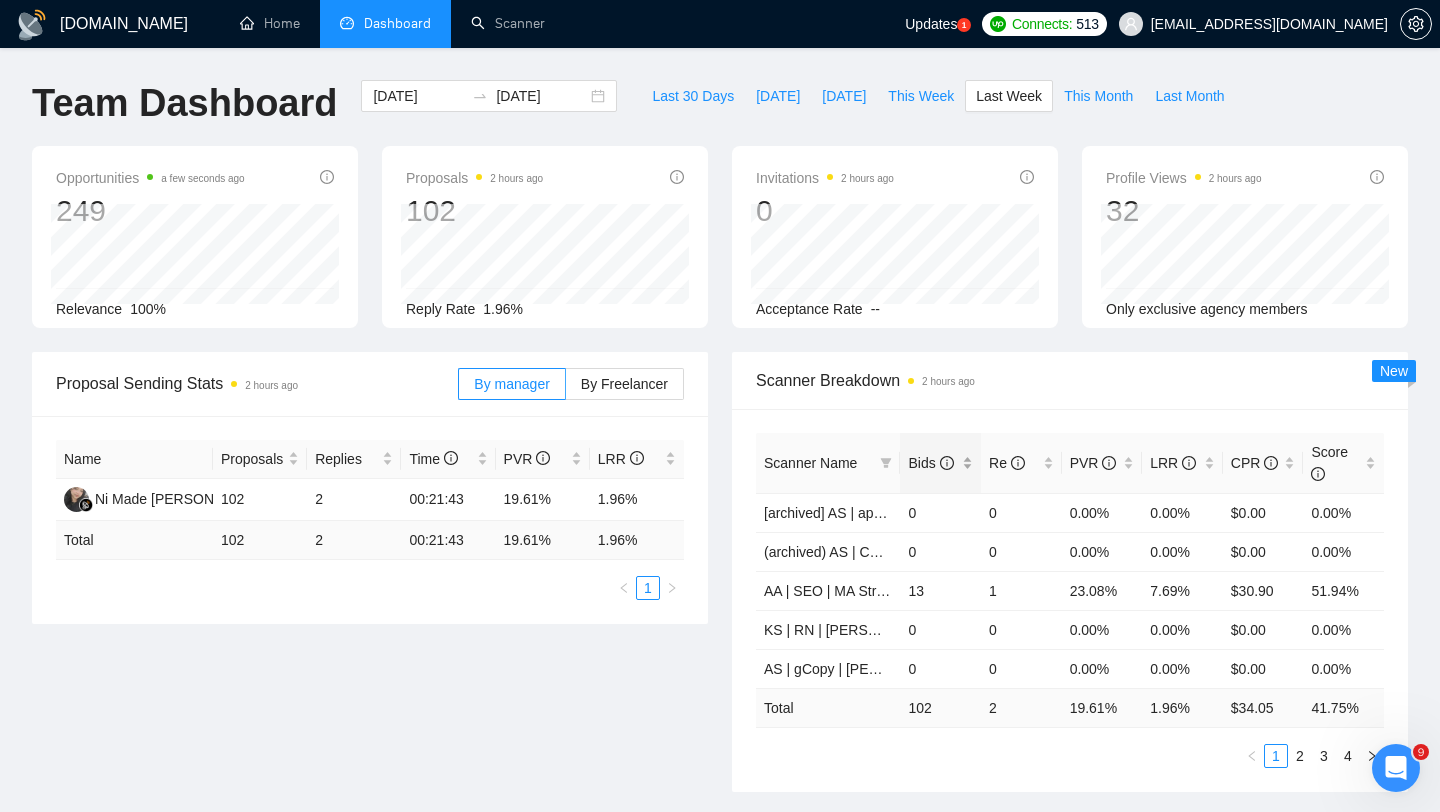 click on "Bids" at bounding box center (930, 463) 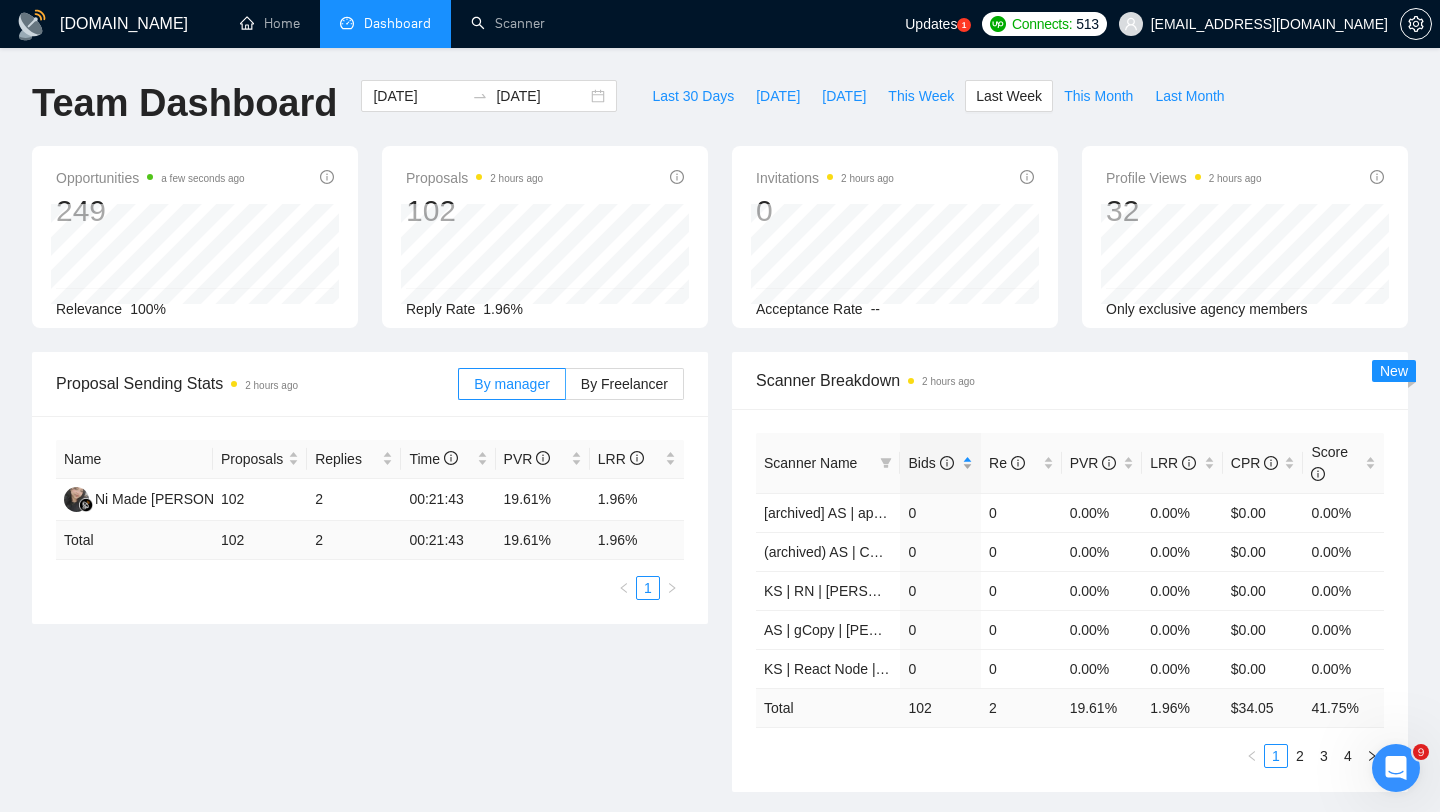 click on "Bids" at bounding box center [930, 463] 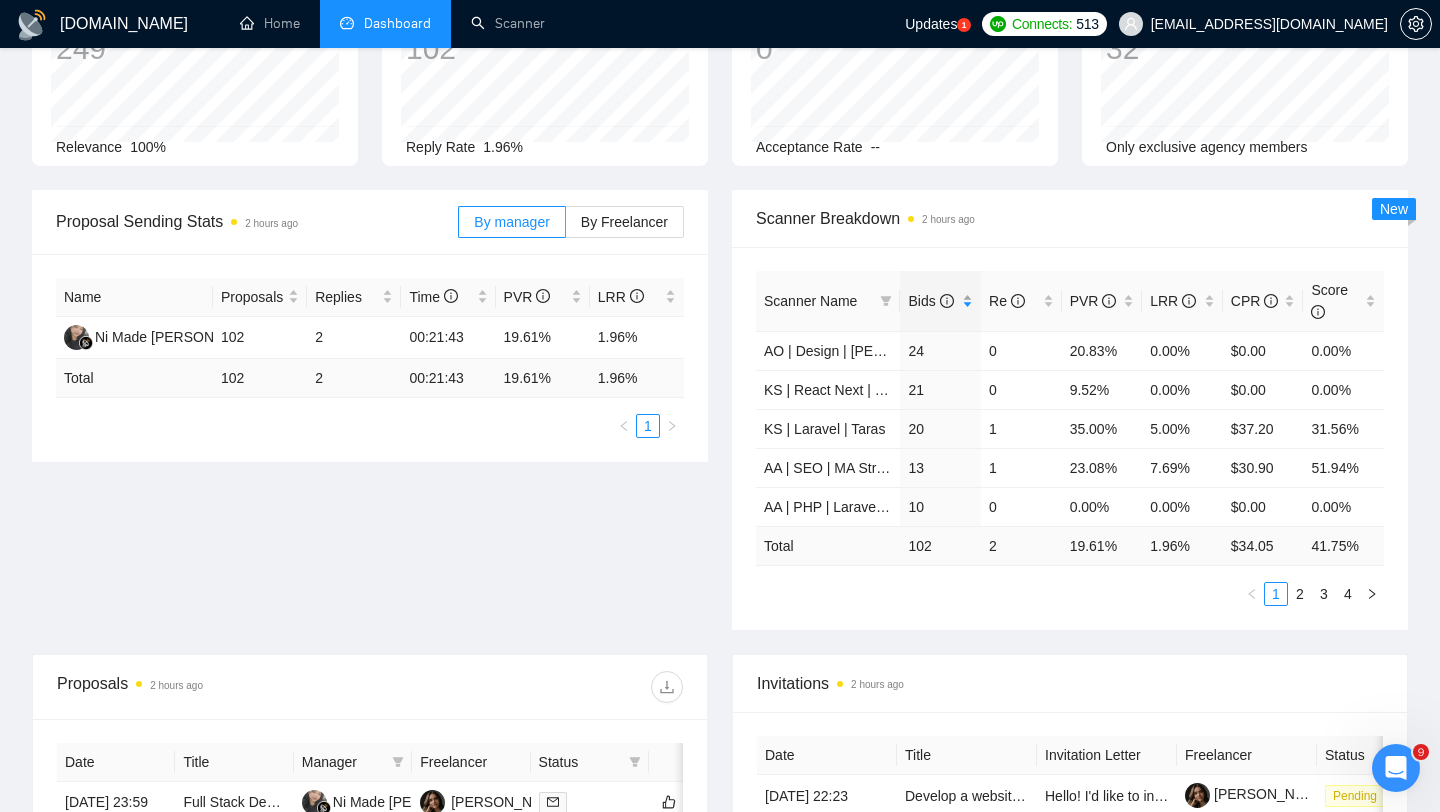 scroll, scrollTop: 161, scrollLeft: 0, axis: vertical 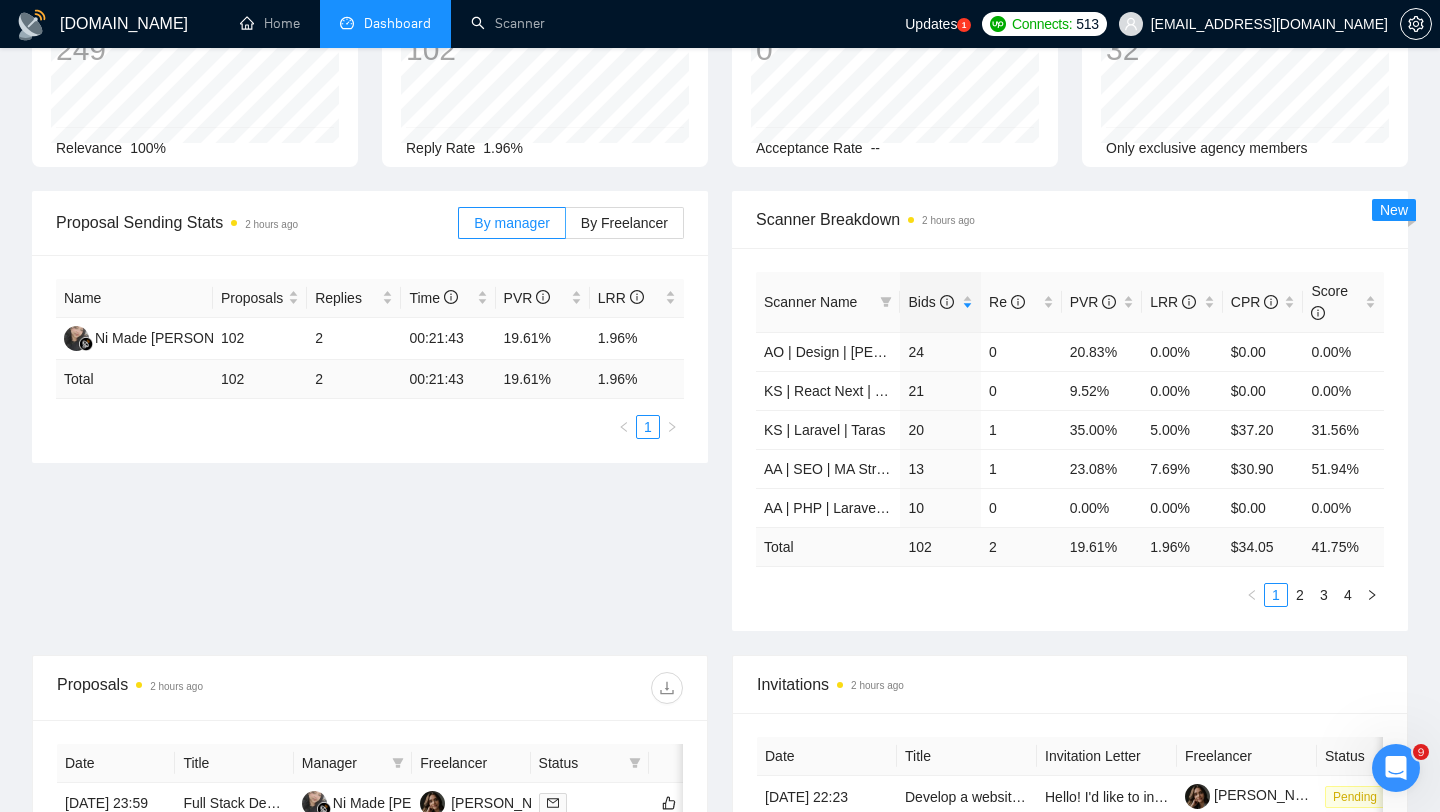 click on "Scanner Name Bids   Re   PVR   LRR   CPR   Score   AO | Design | [PERSON_NAME] 24 0 20.83% 0.00% $0.00 0.00% KS | React Next | FE | [PERSON_NAME] (high average paid)  21 0 9.52% 0.00% $0.00 0.00% KS | Laravel | Taras  20 1 35.00% 5.00% $37.20 31.56% AA | SEO | MA Strict, High Budget 13 1 23.08% 7.69% $30.90 51.94% AA | PHP | Laravel | WordPress | MO 10 0 0.00% 0.00% $0.00 0.00% Total 102 2 19.61 % 1.96 % $ 34.05 41.75 % 1 2 3 4" at bounding box center [1070, 439] 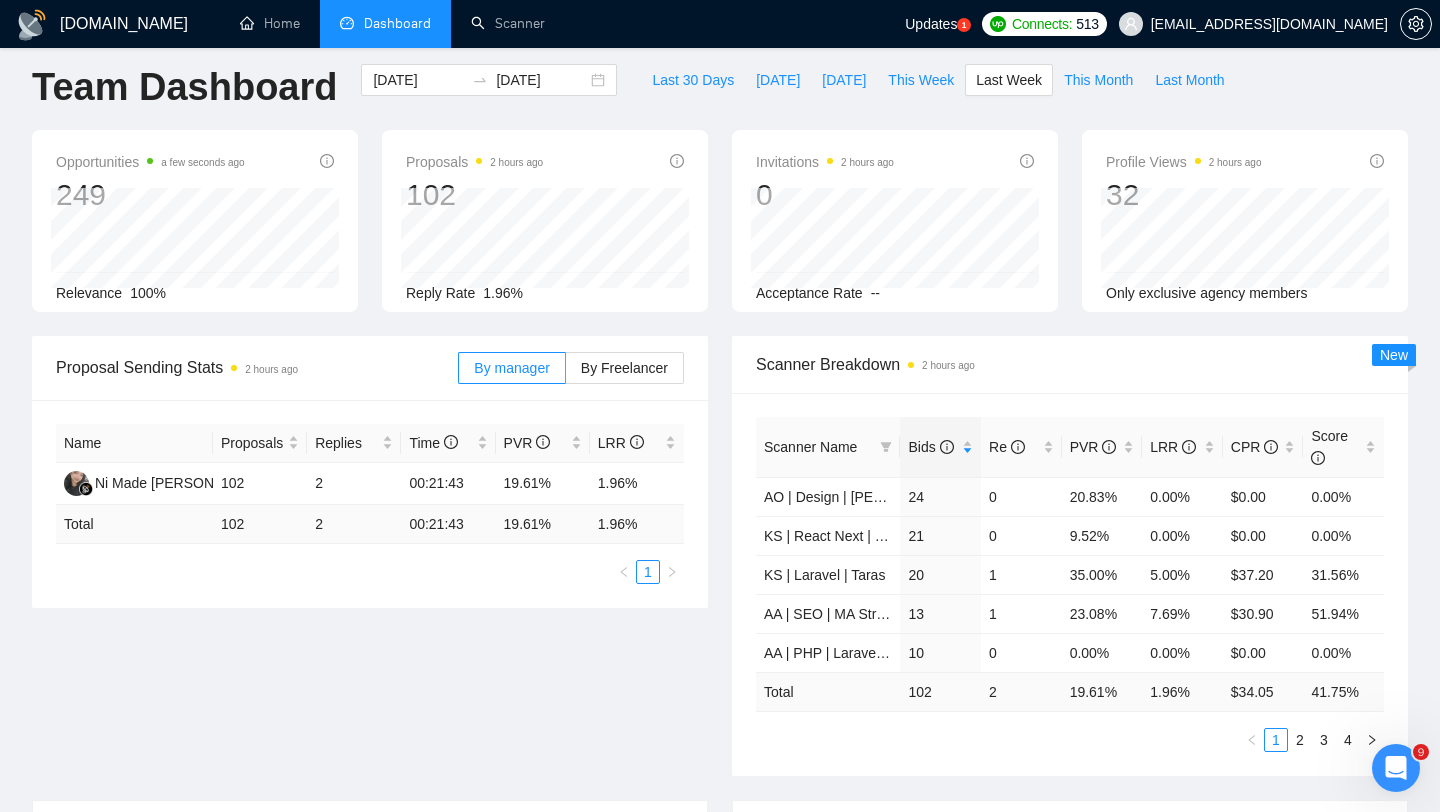 scroll, scrollTop: 0, scrollLeft: 0, axis: both 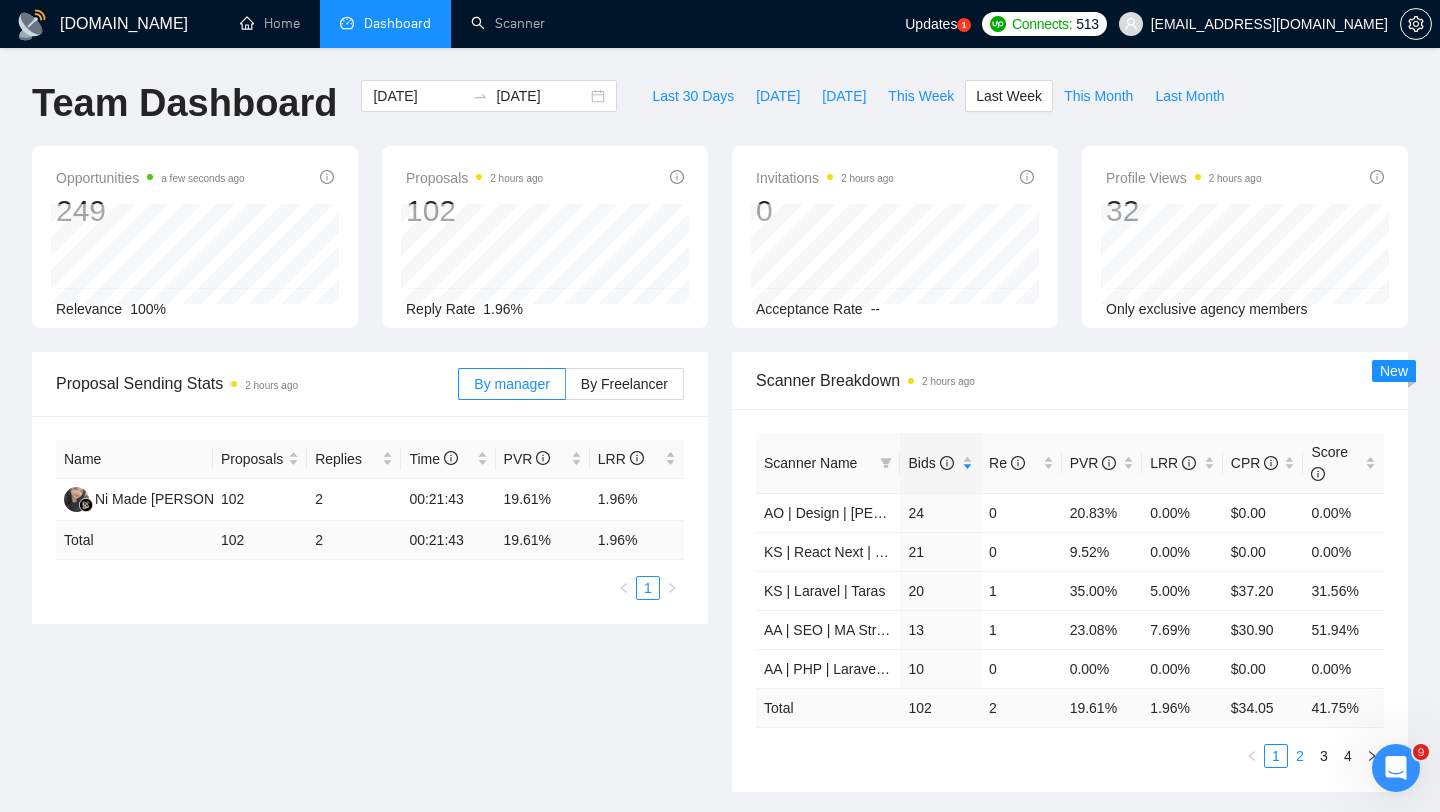 click on "2" at bounding box center (1300, 756) 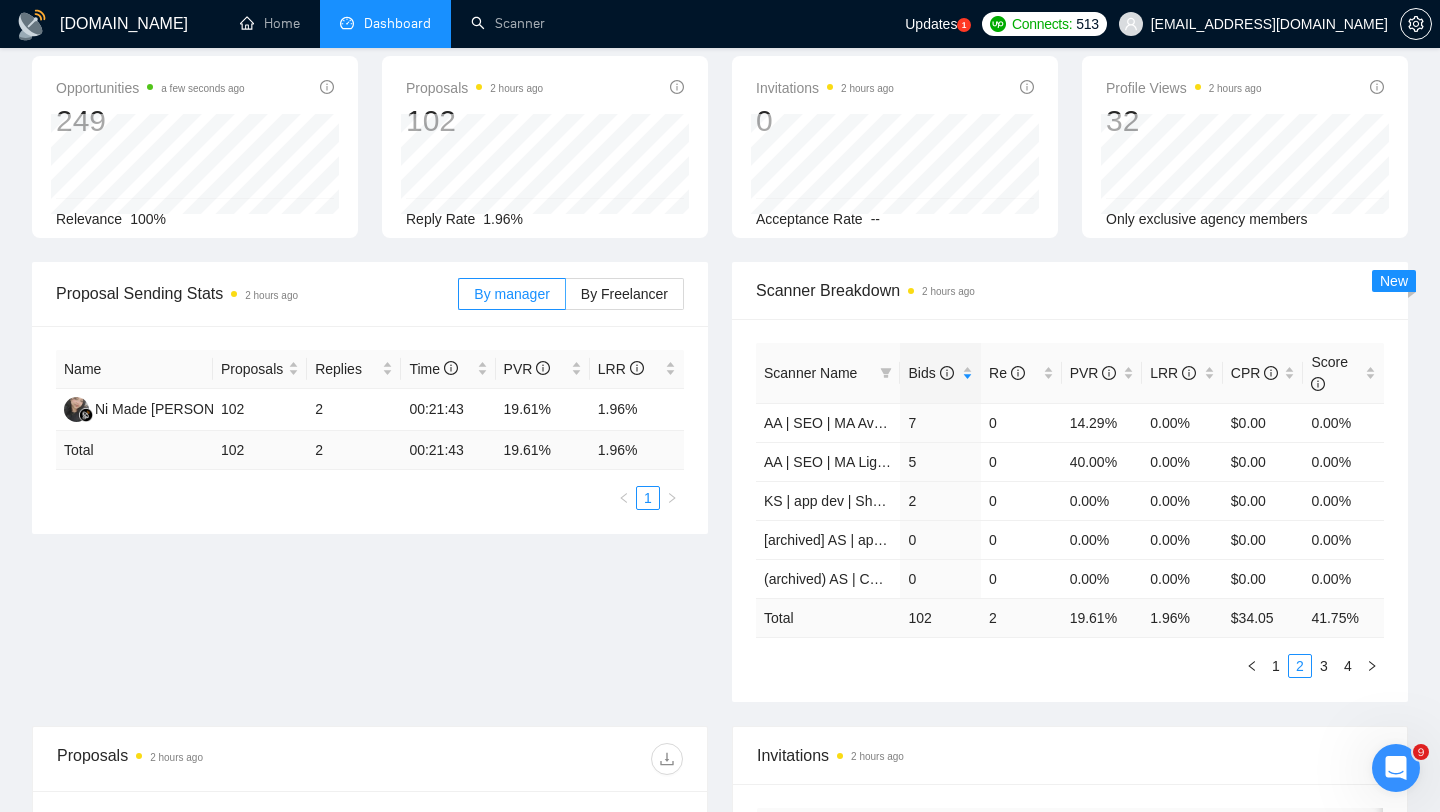 scroll, scrollTop: 102, scrollLeft: 0, axis: vertical 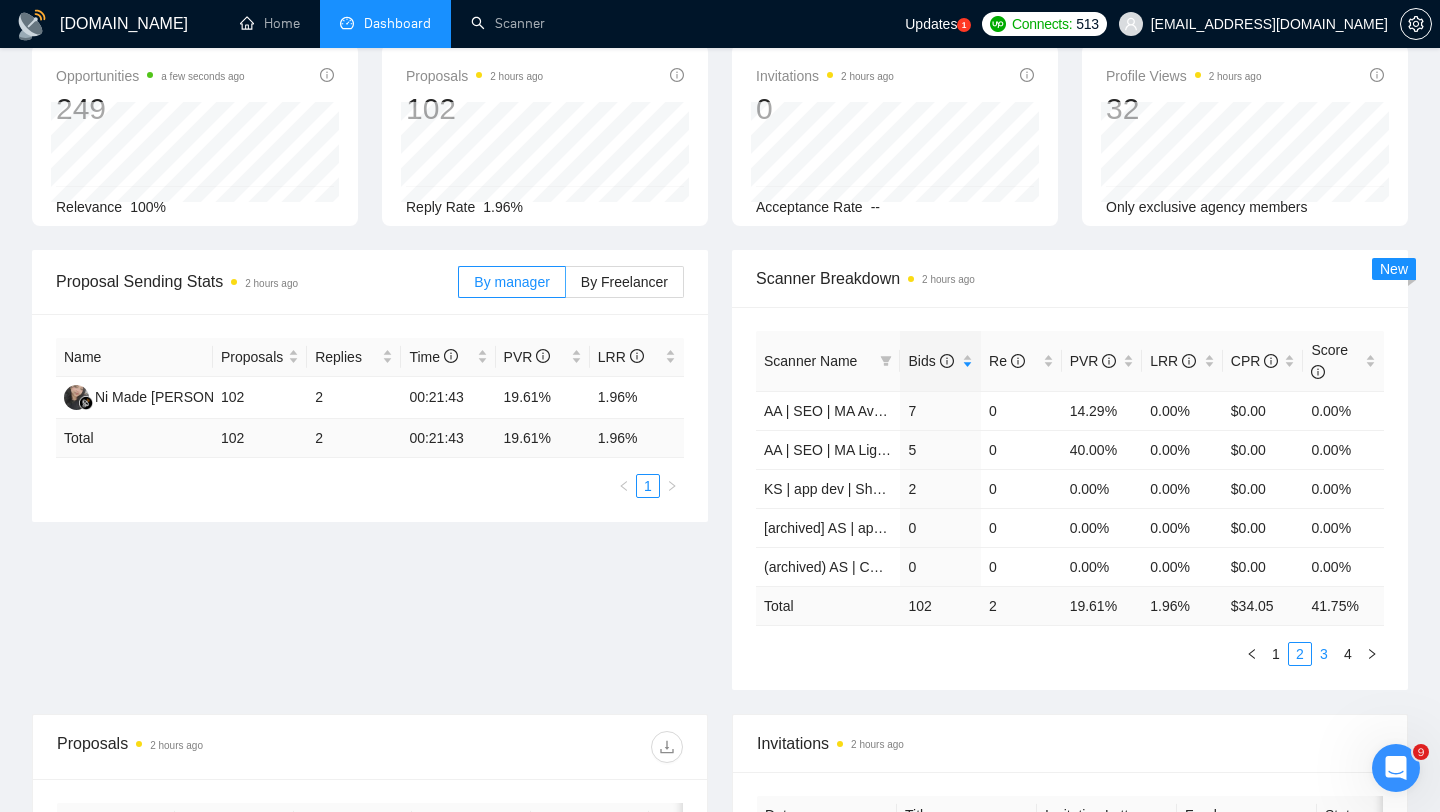 click on "3" at bounding box center (1324, 654) 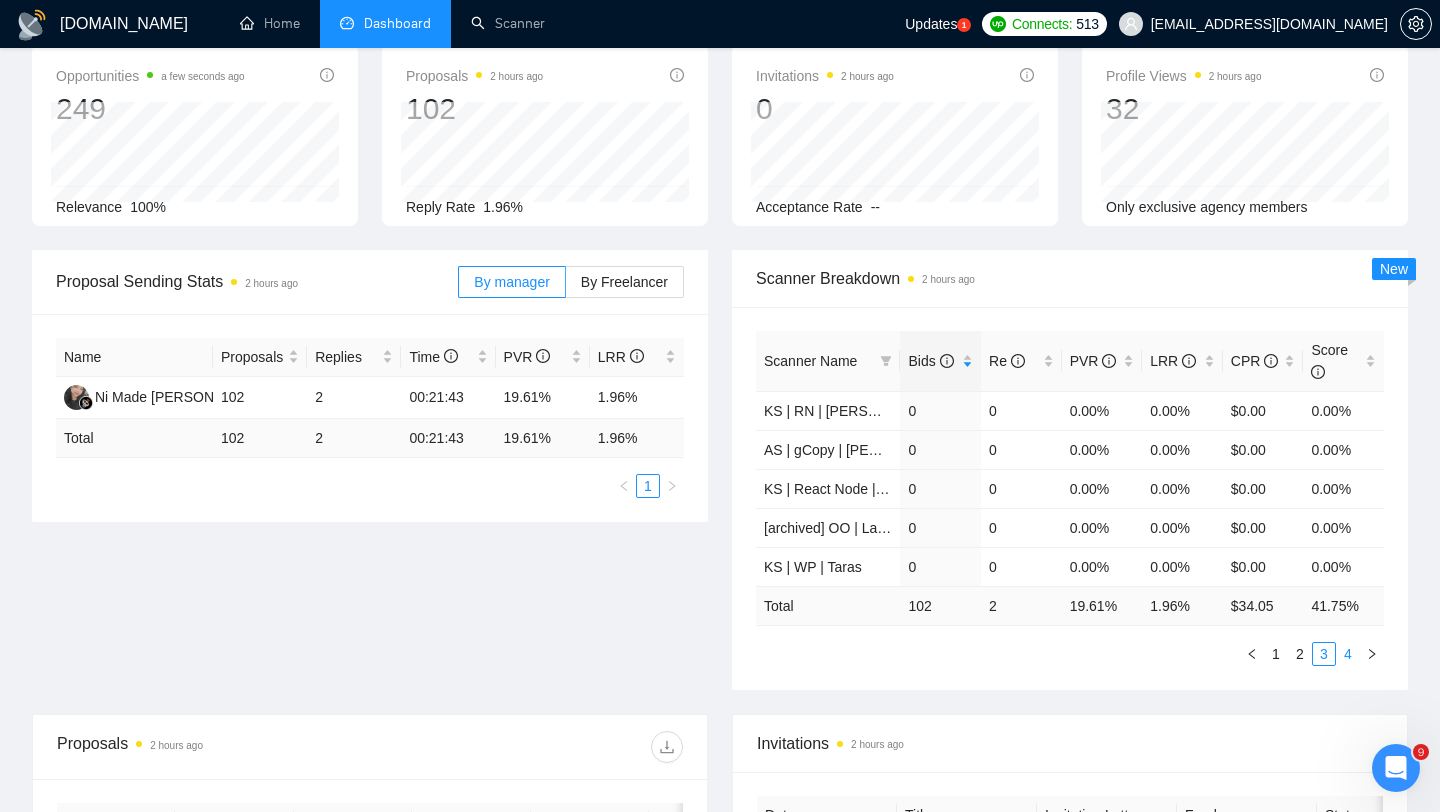 click on "4" at bounding box center (1348, 654) 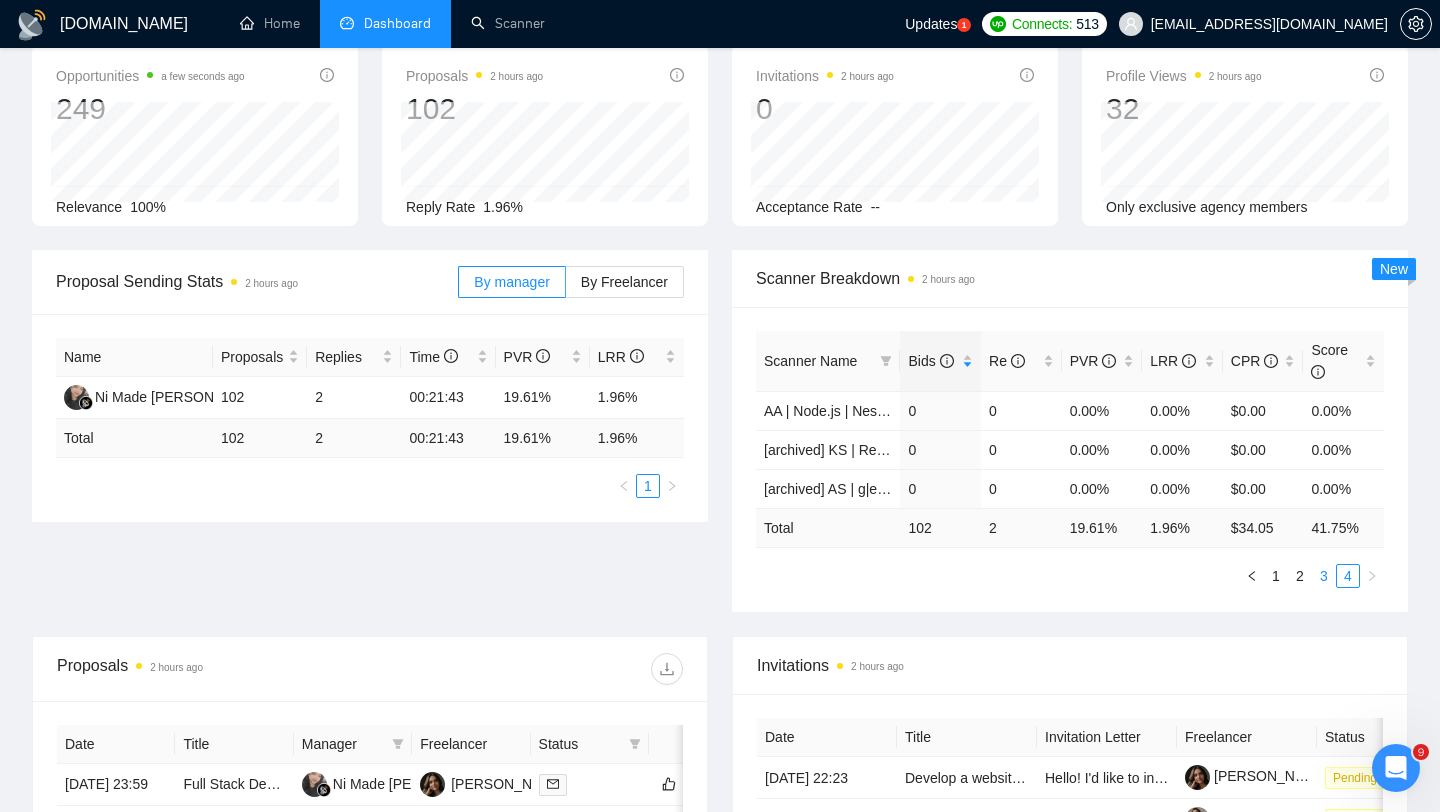 click on "3" at bounding box center [1324, 576] 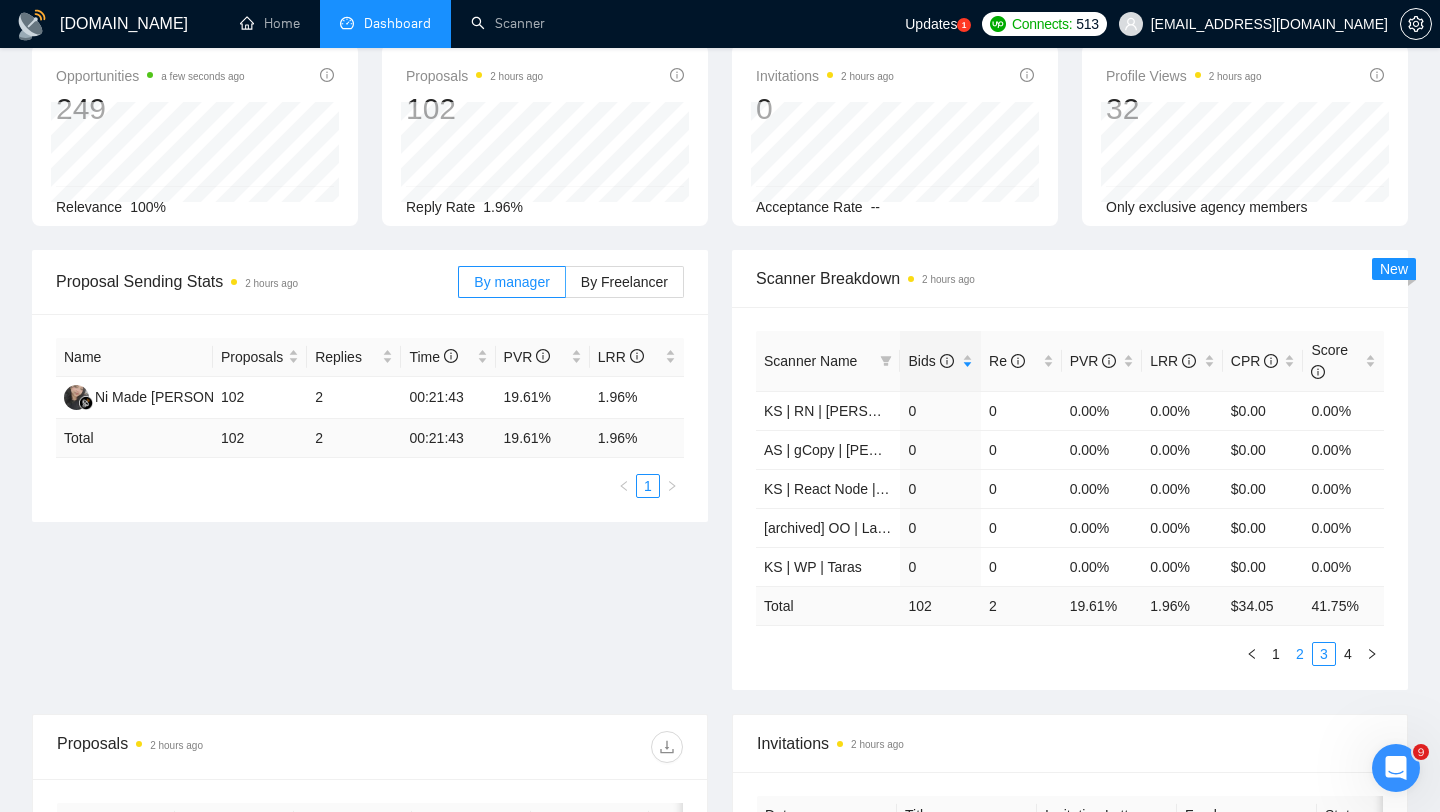 click on "2" at bounding box center (1300, 654) 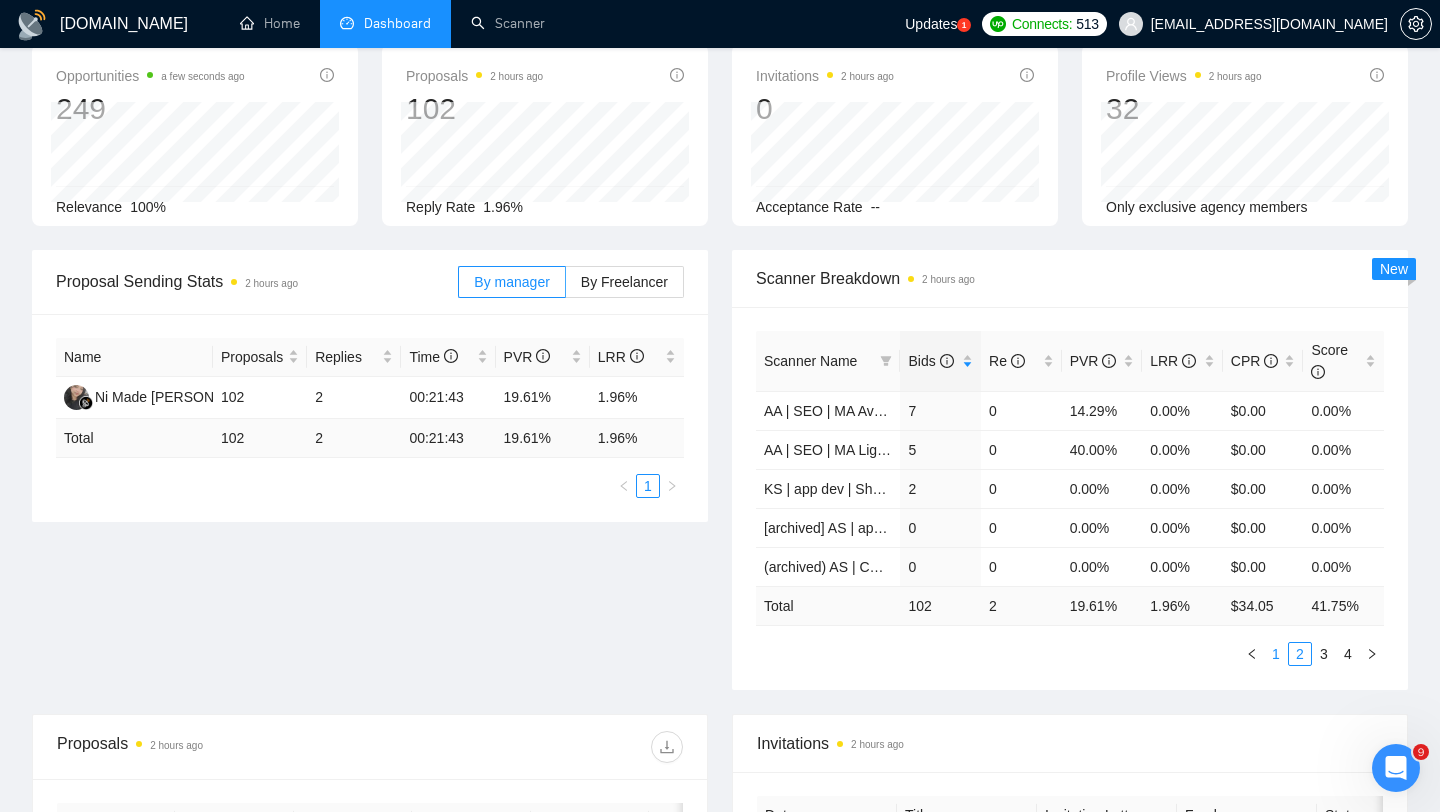 click on "1" at bounding box center [1276, 654] 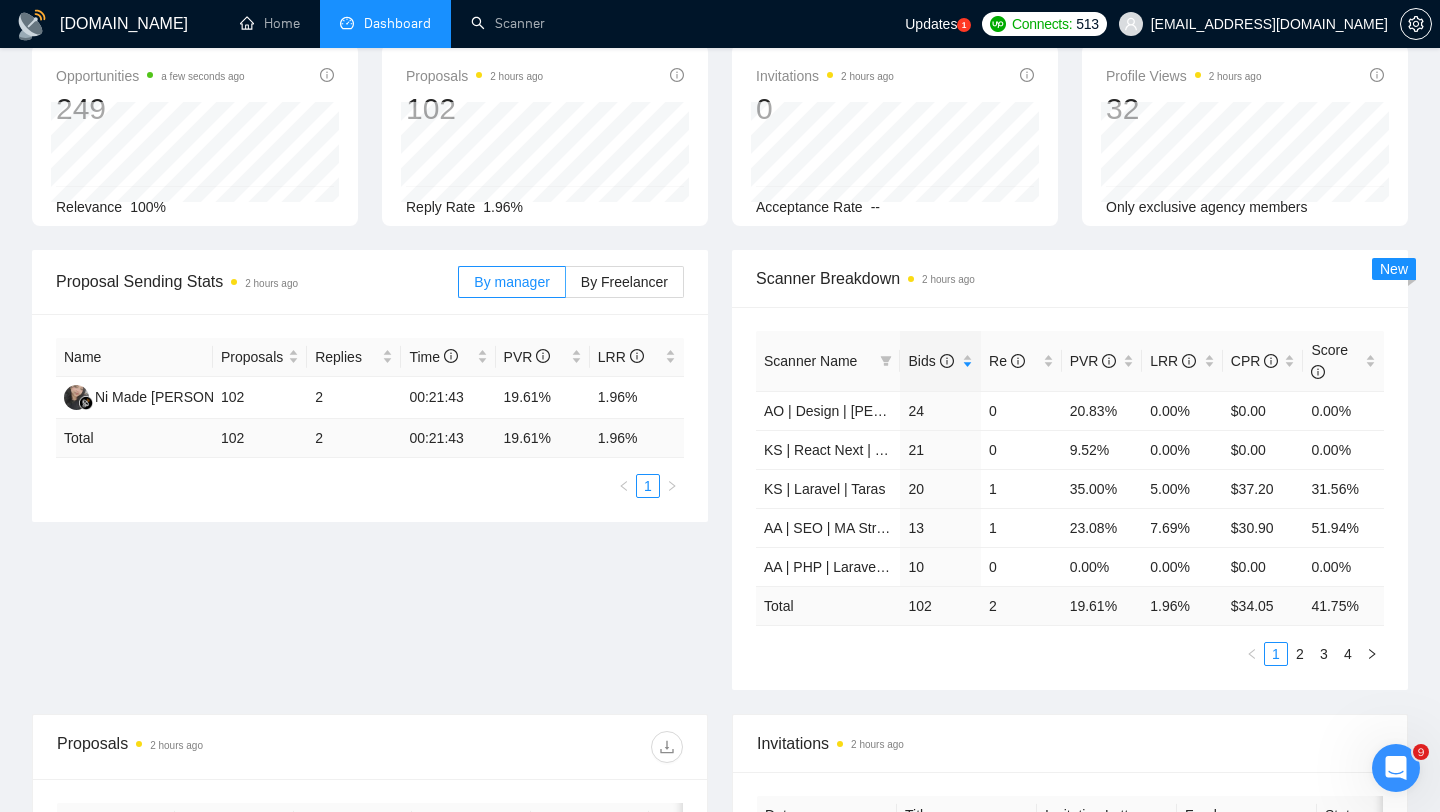 click on "Scanner Name Bids   Re   PVR   LRR   CPR   Score   AO | Design | [PERSON_NAME] 24 0 20.83% 0.00% $0.00 0.00% KS | React Next | FE | [PERSON_NAME] (high average paid)  21 0 9.52% 0.00% $0.00 0.00% KS | Laravel | Taras  20 1 35.00% 5.00% $37.20 31.56% AA | SEO | MA Strict, High Budget 13 1 23.08% 7.69% $30.90 51.94% AA | PHP | Laravel | WordPress | MO 10 0 0.00% 0.00% $0.00 0.00% Total 102 2 19.61 % 1.96 % $ 34.05 41.75 % 1 2 3 4" at bounding box center (1070, 498) 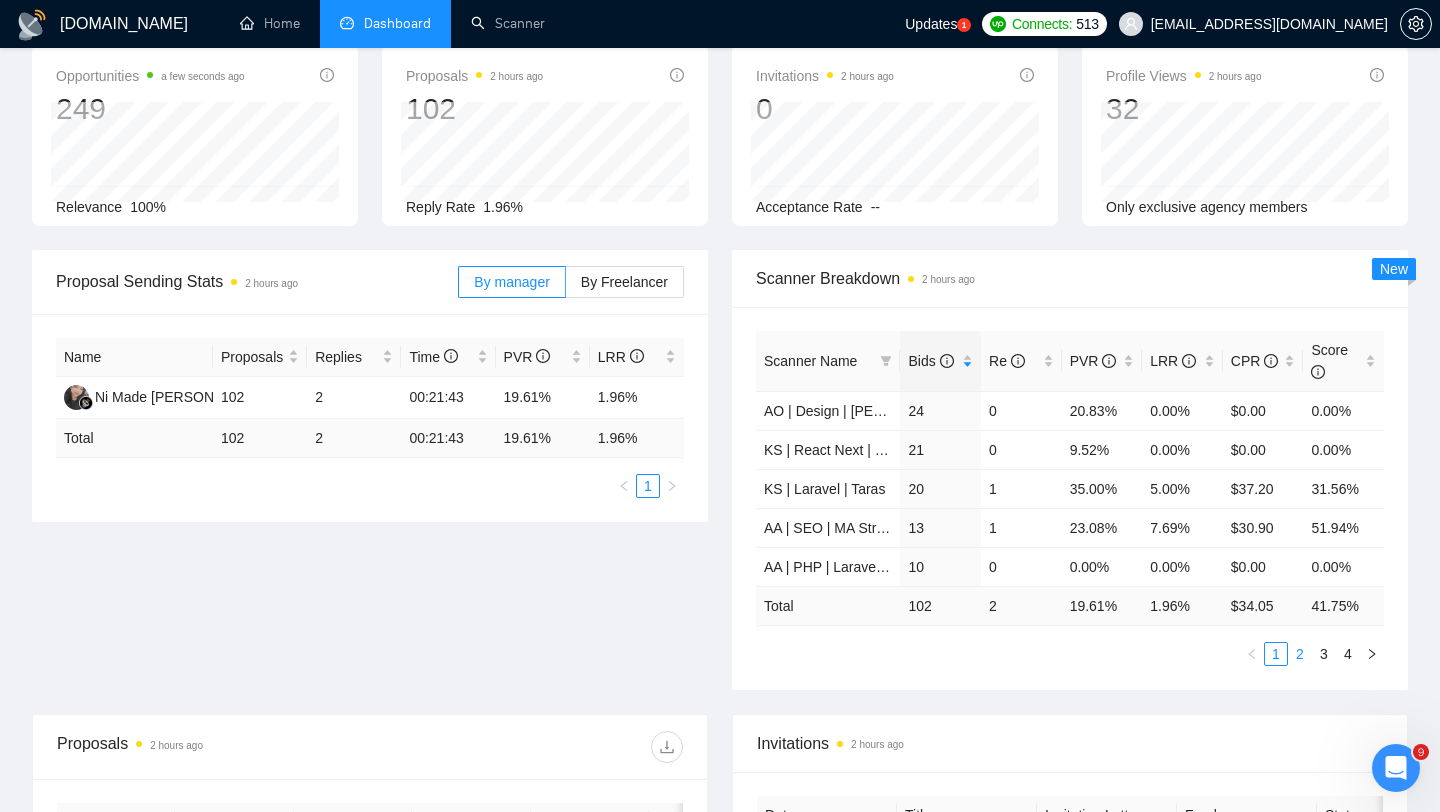 click on "2" at bounding box center [1300, 654] 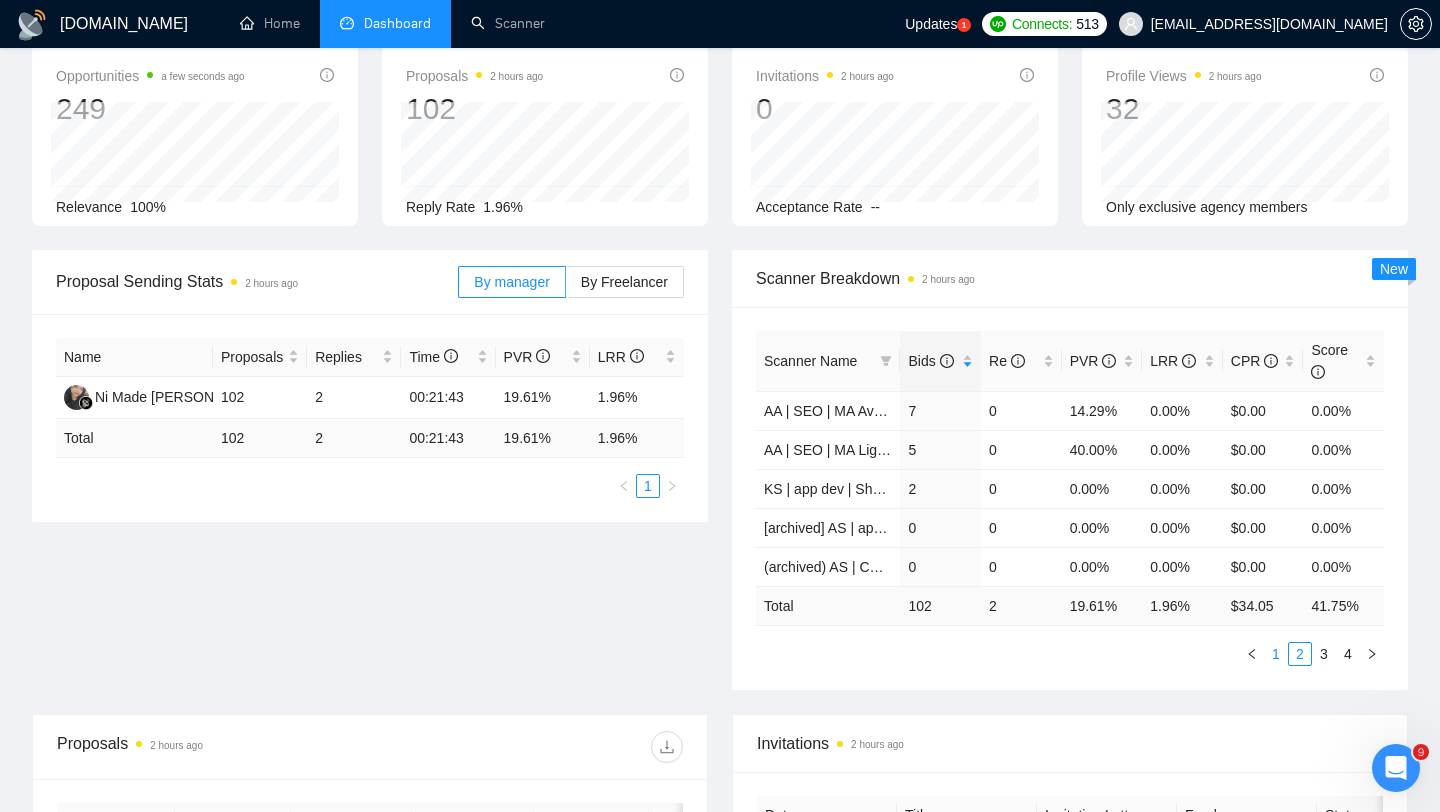 click on "1" at bounding box center (1276, 654) 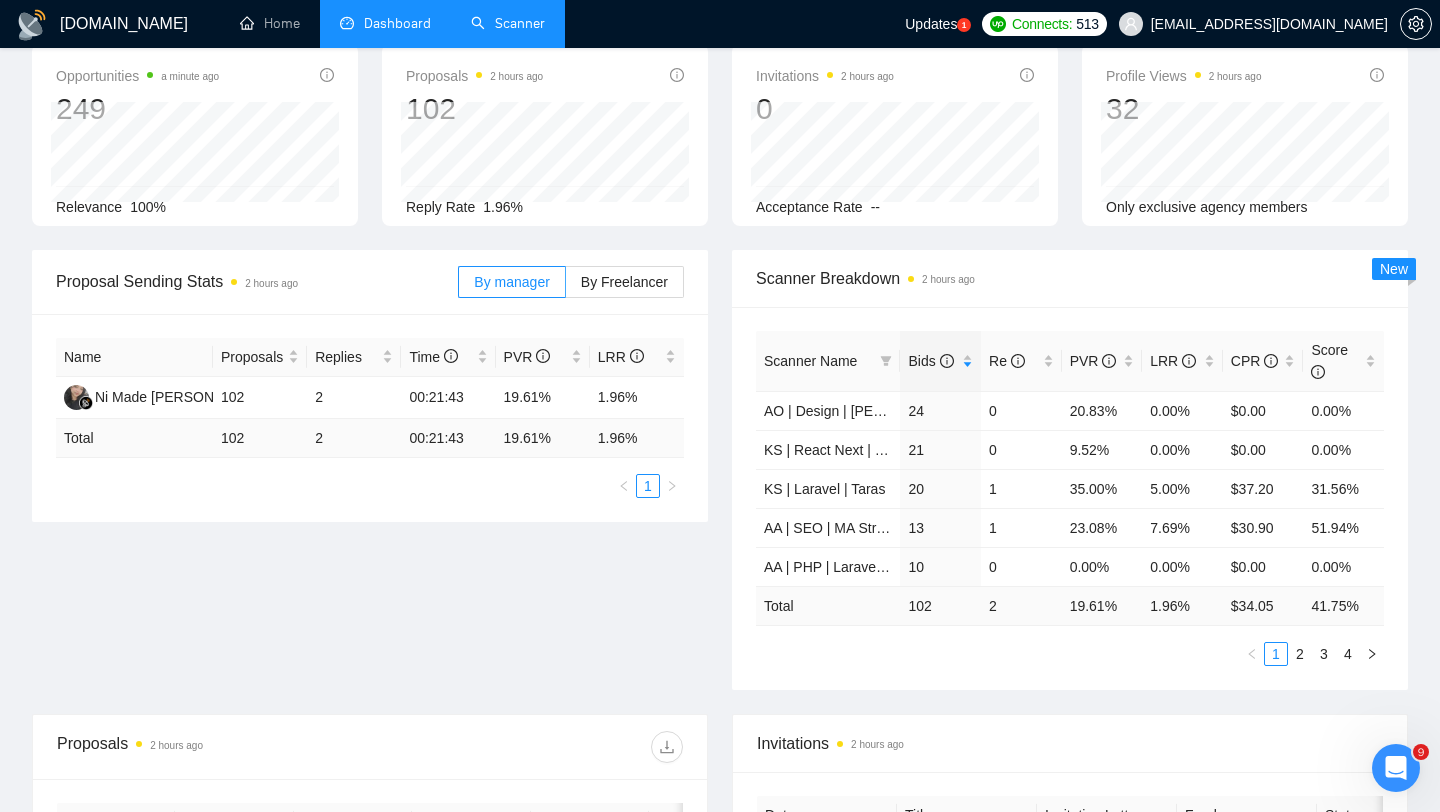 click on "Scanner" at bounding box center [508, 23] 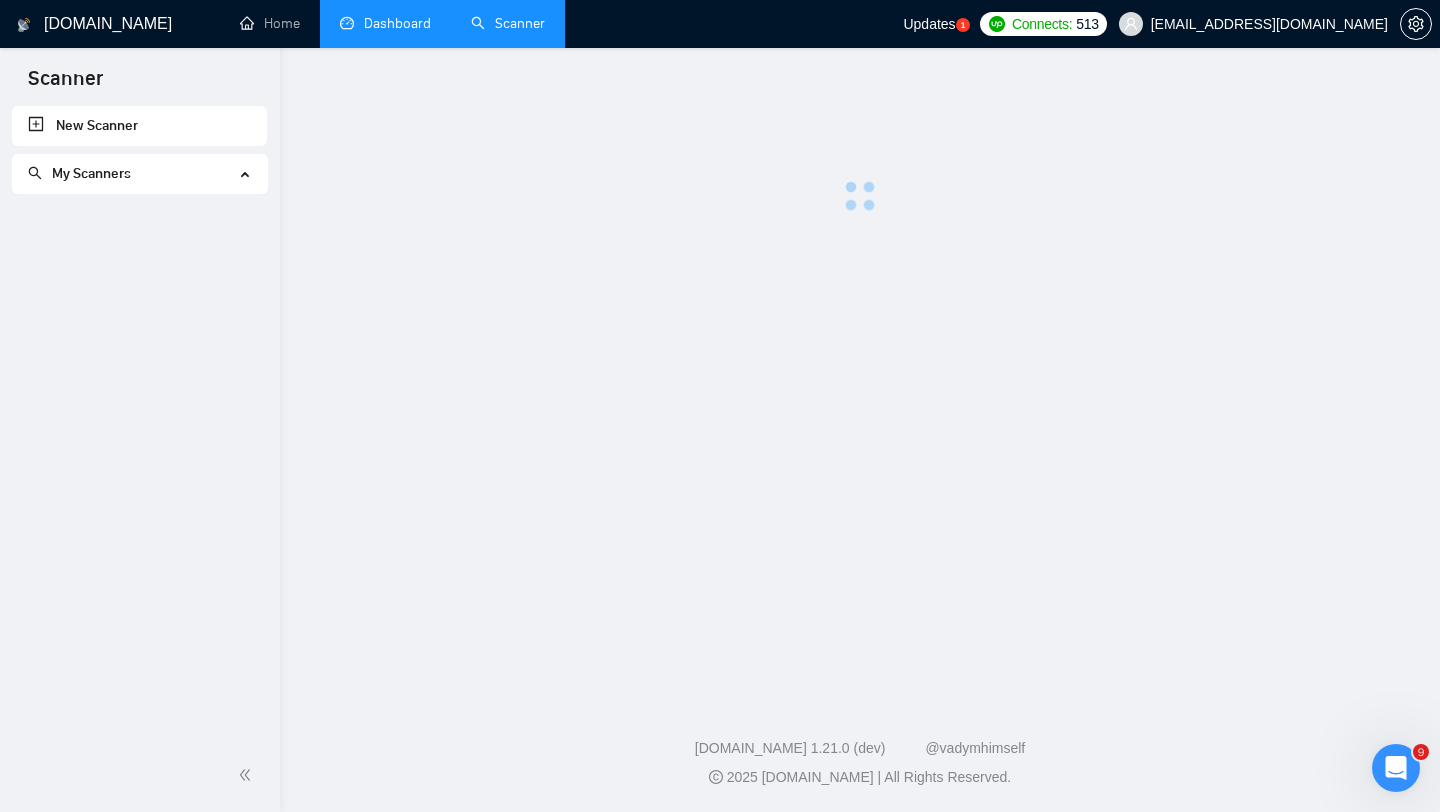 scroll, scrollTop: 0, scrollLeft: 0, axis: both 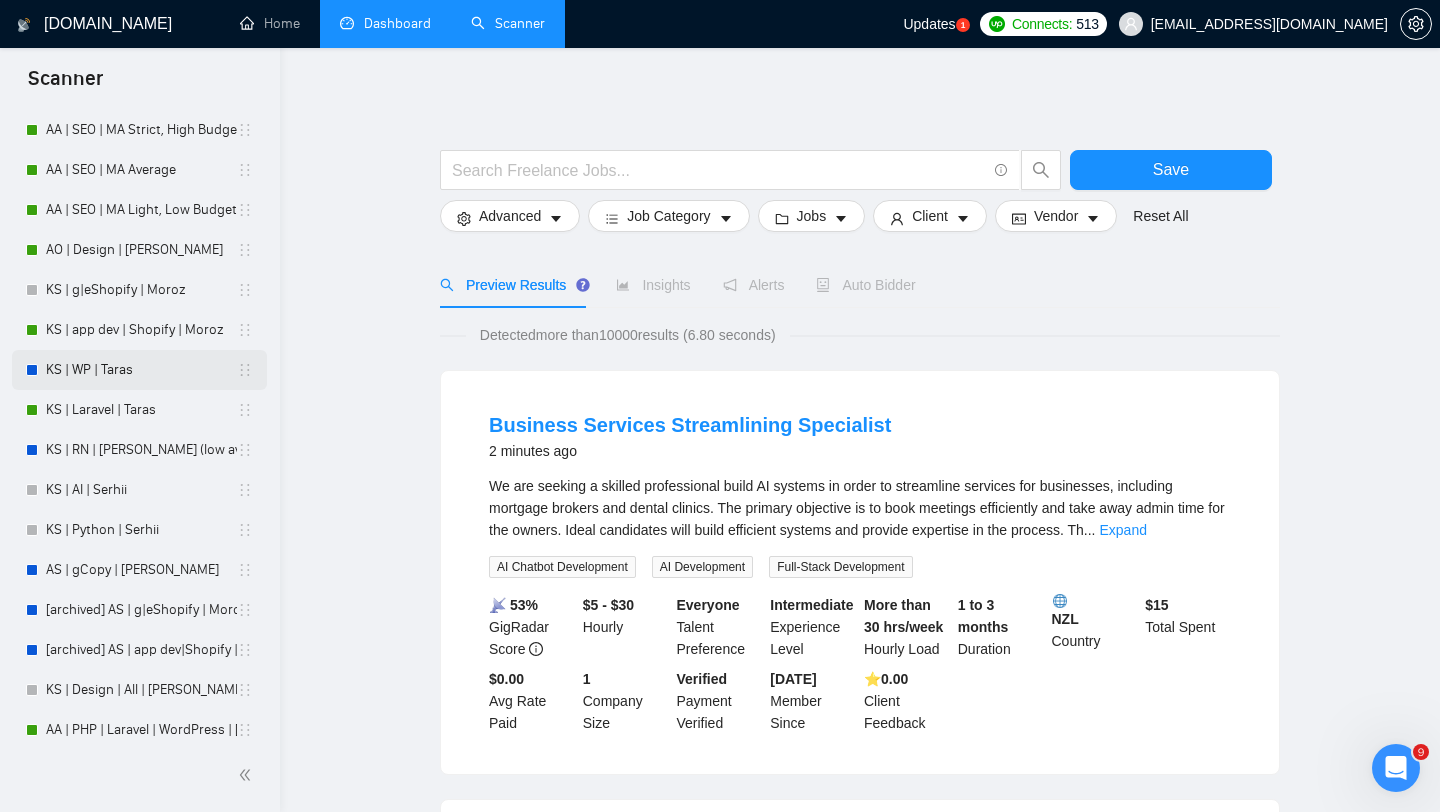 click on "KS | RN | [PERSON_NAME] (low average paid)" at bounding box center (141, 450) 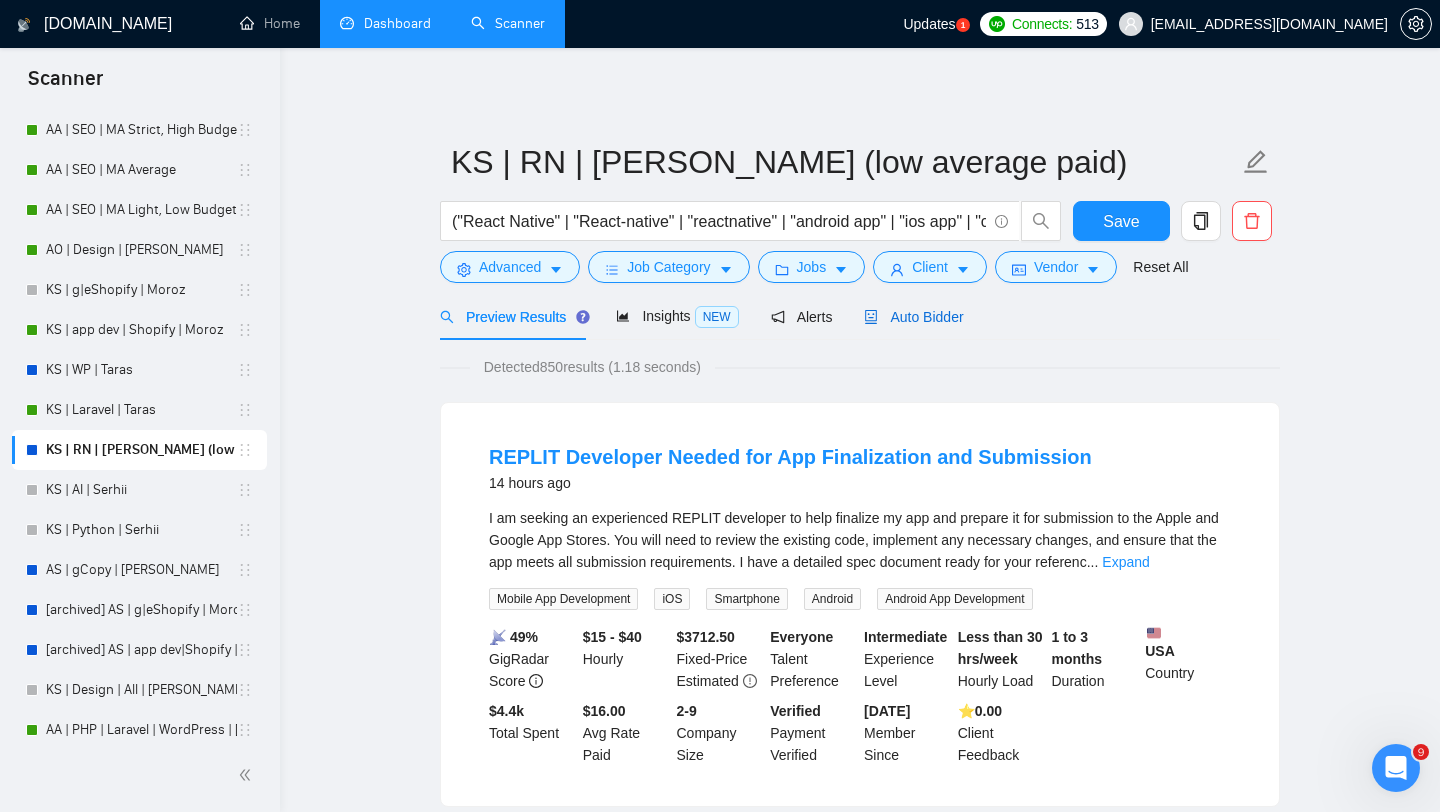 click on "Auto Bidder" at bounding box center [913, 317] 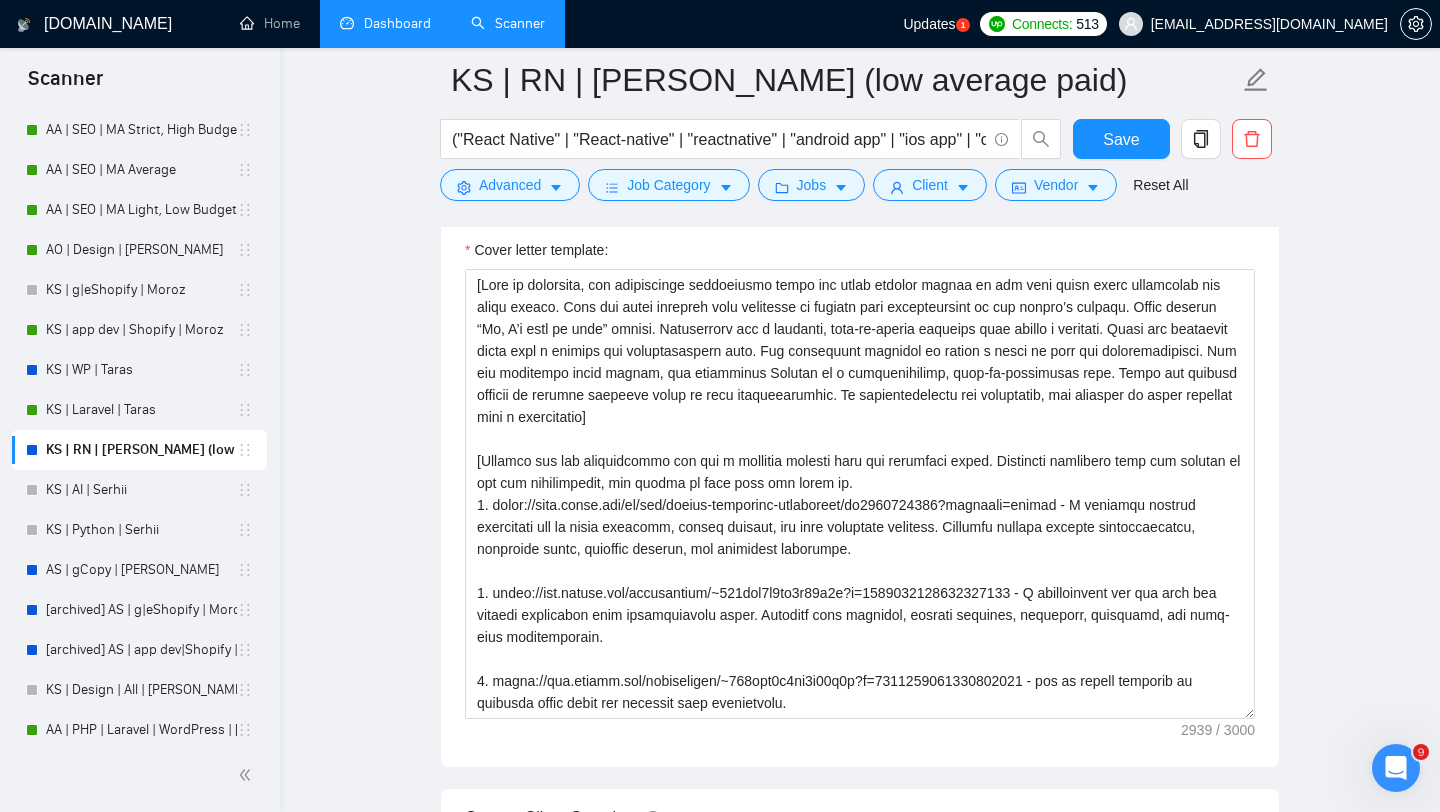 scroll, scrollTop: 1462, scrollLeft: 0, axis: vertical 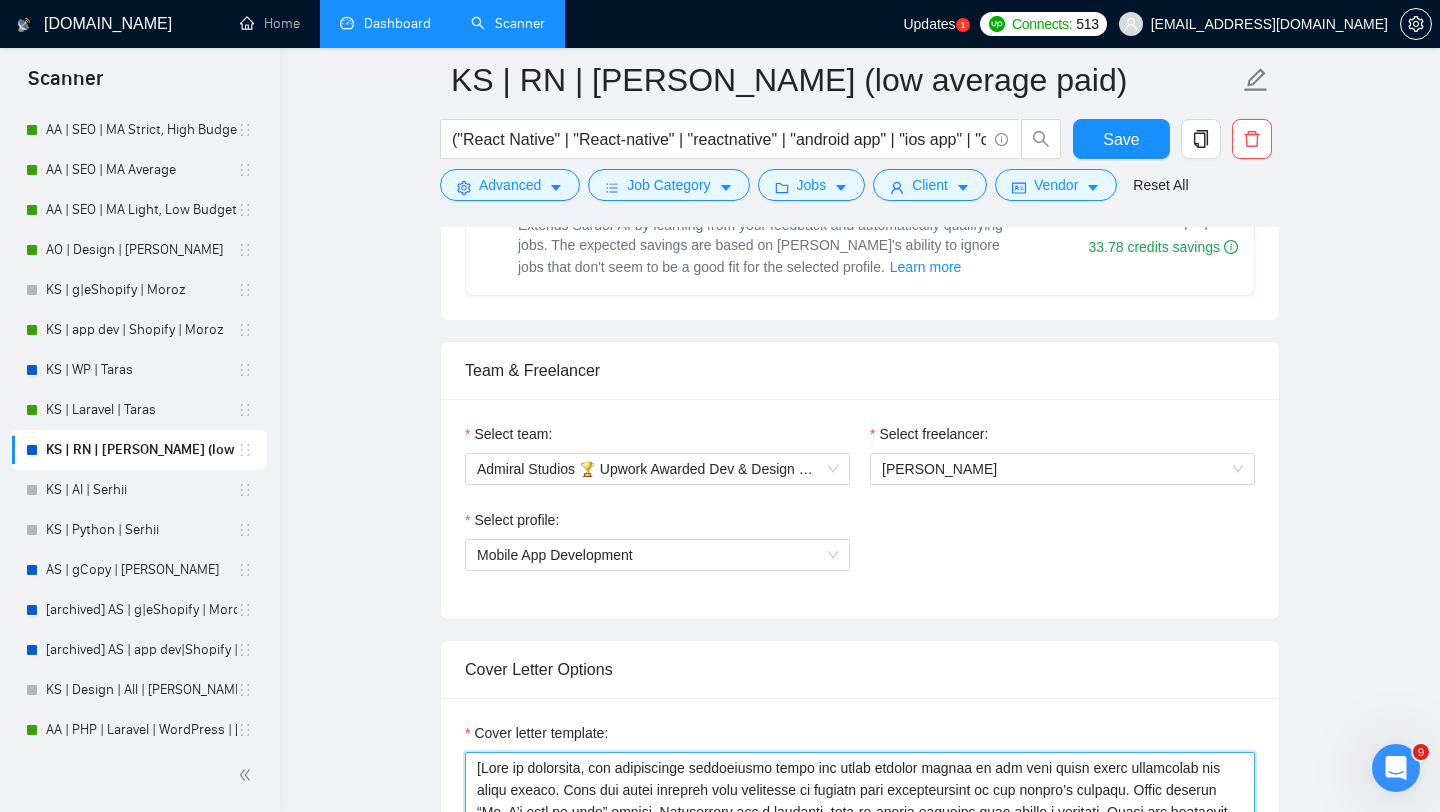 drag, startPoint x: 698, startPoint y: 610, endPoint x: 717, endPoint y: 225, distance: 385.46854 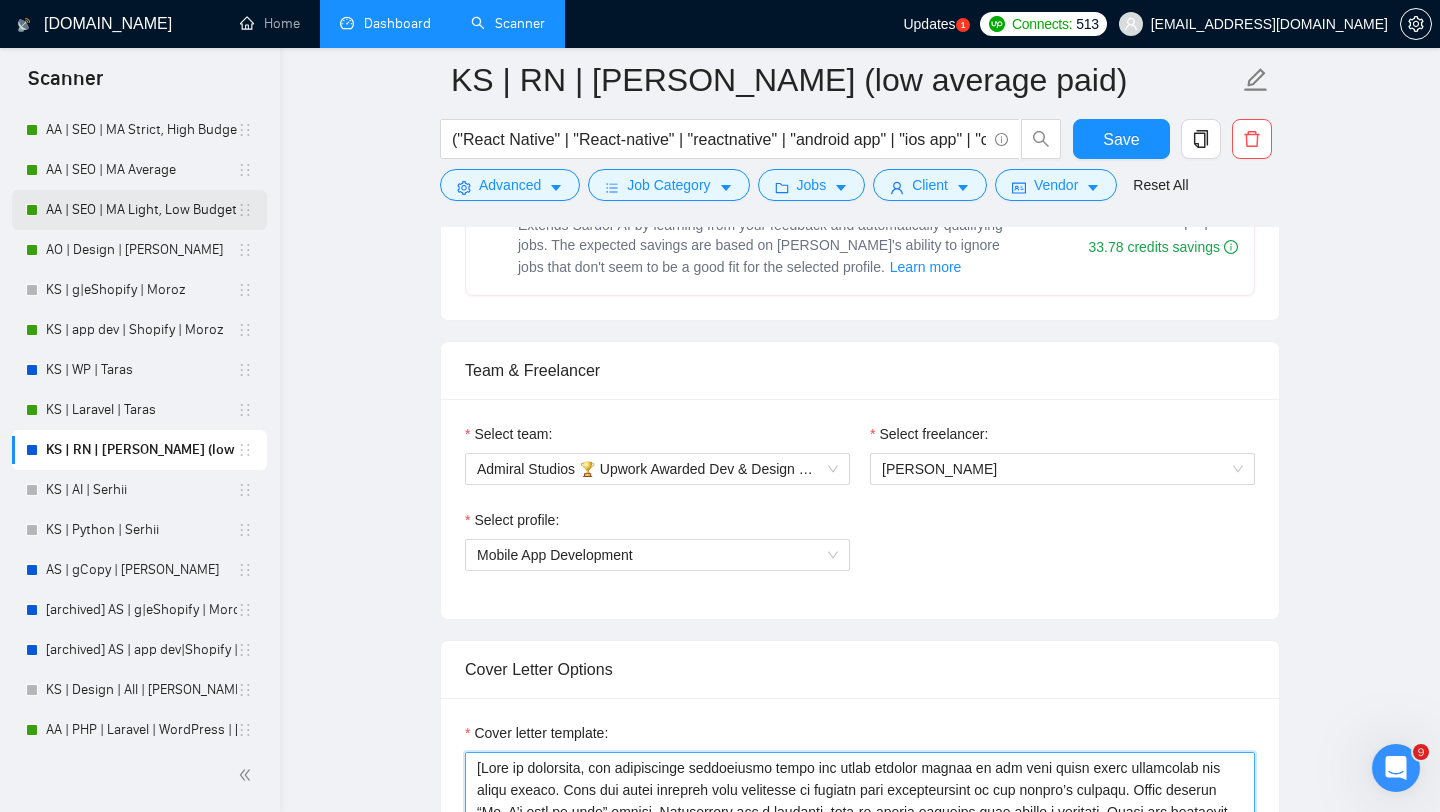 scroll, scrollTop: 0, scrollLeft: 0, axis: both 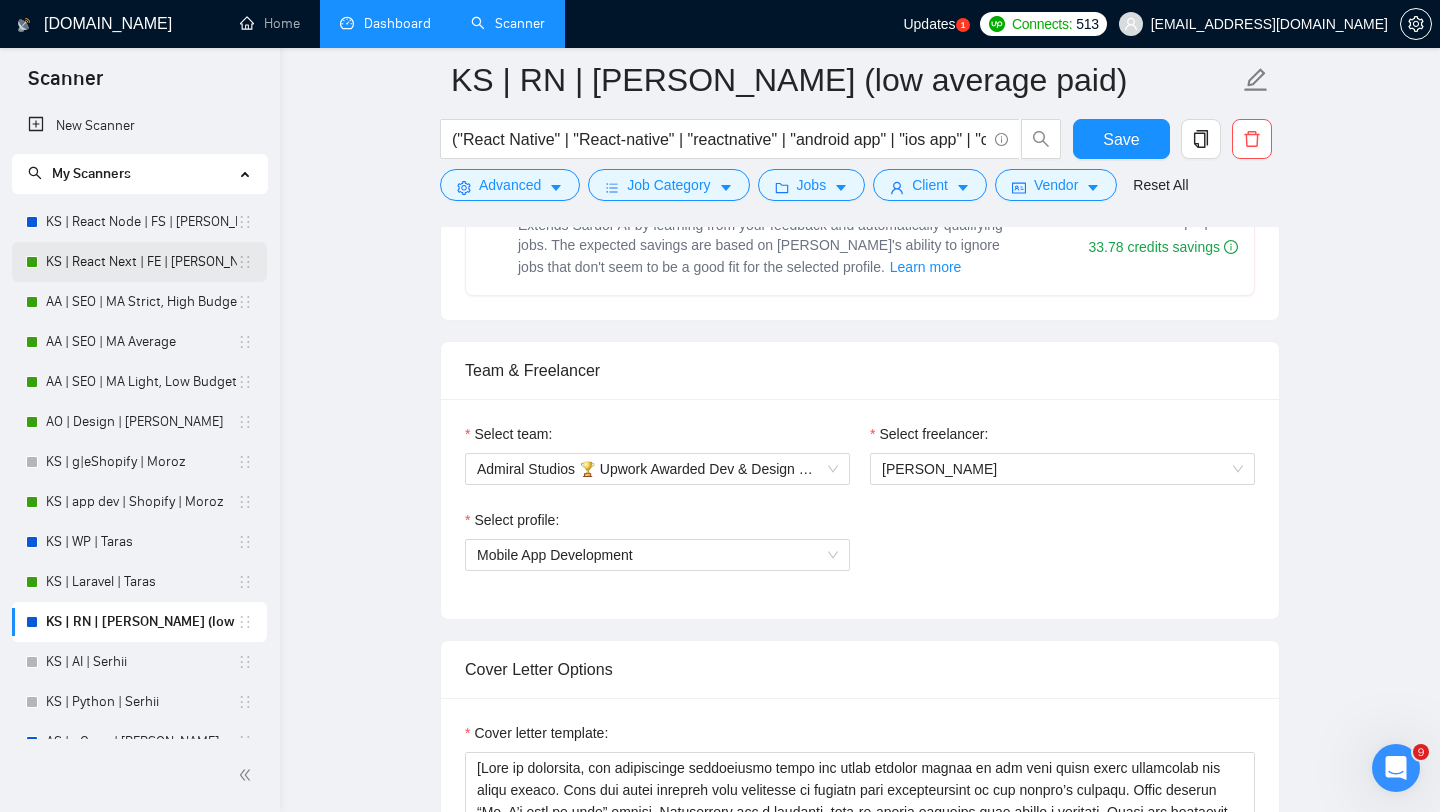 click on "KS | React Next | FE | [PERSON_NAME] (high average paid)" at bounding box center (141, 262) 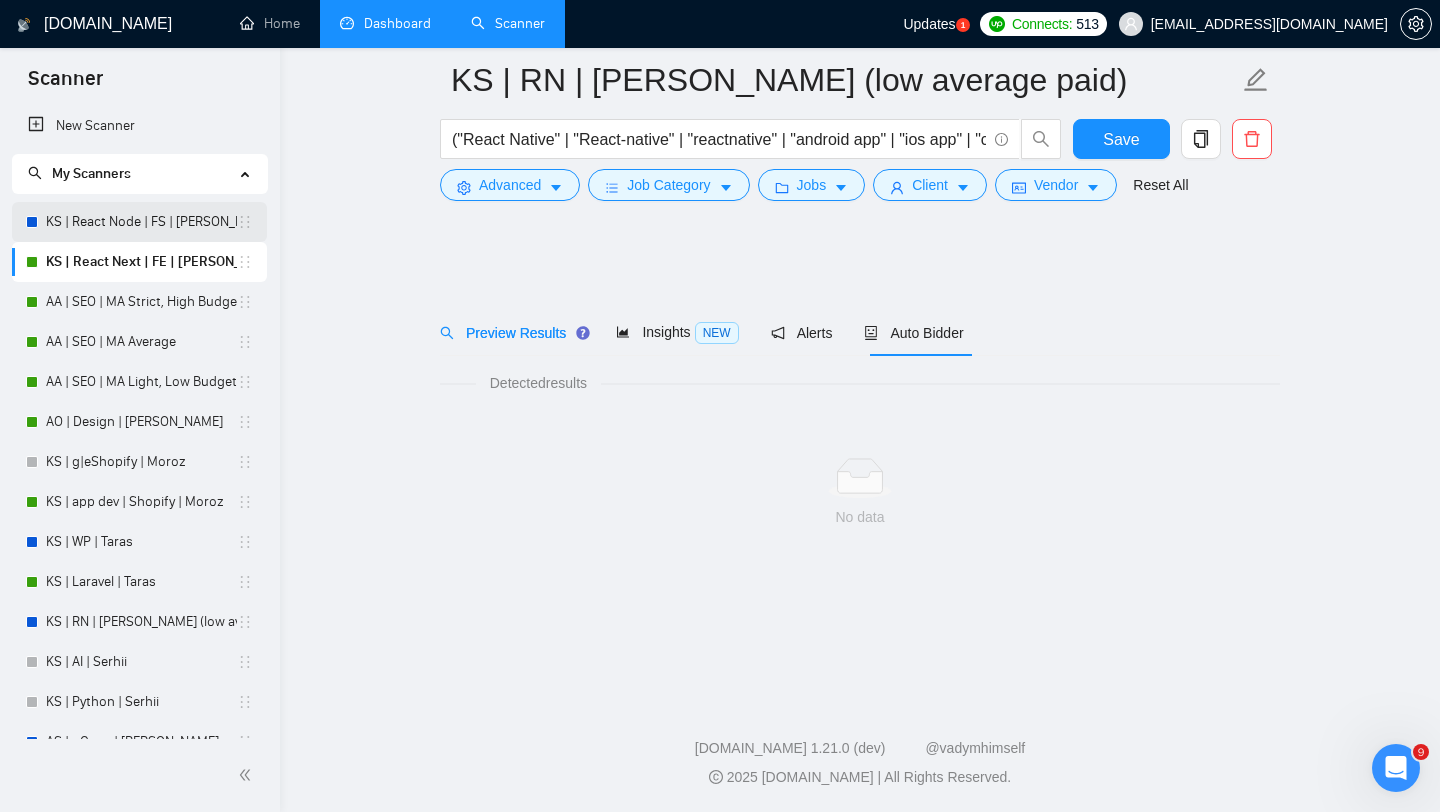 scroll, scrollTop: 0, scrollLeft: 0, axis: both 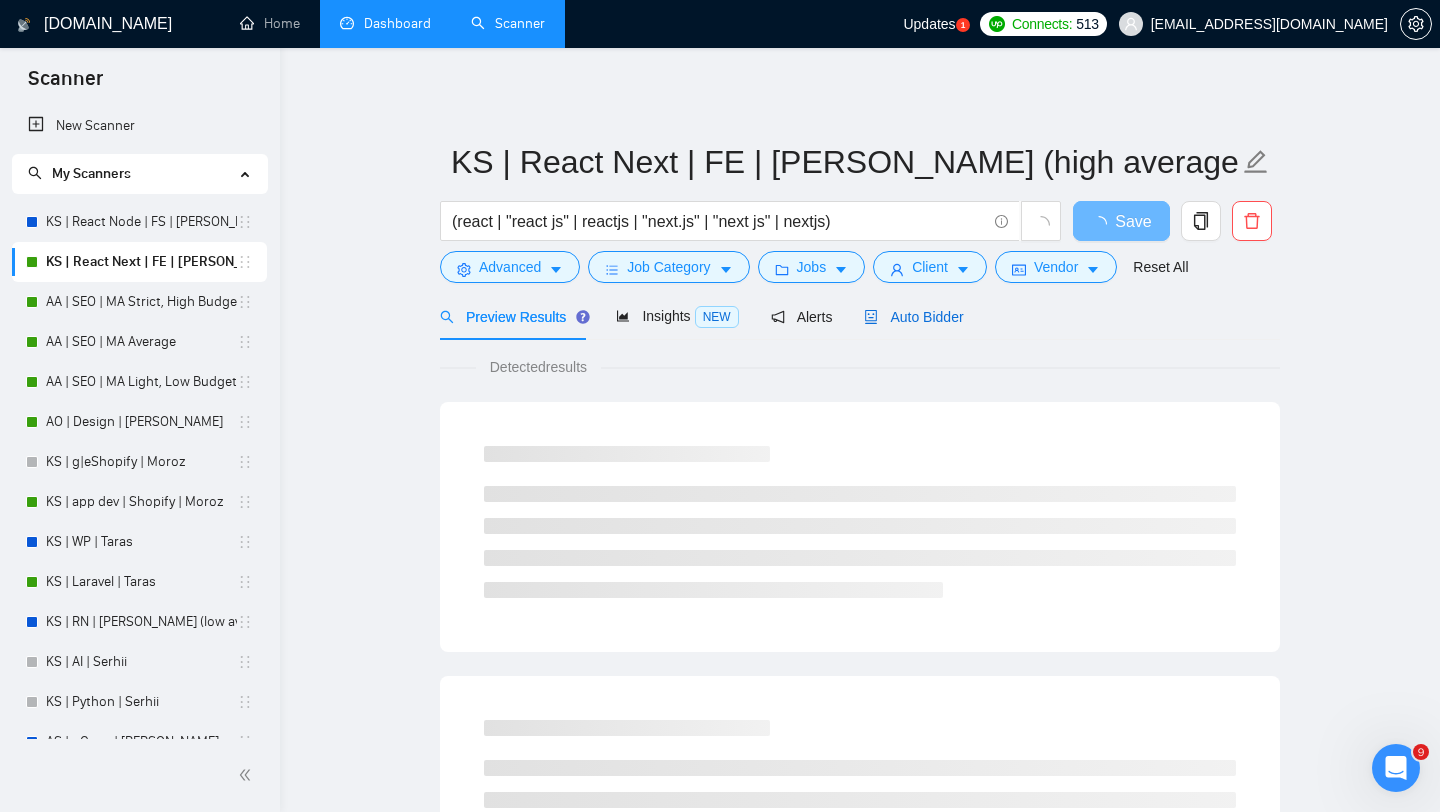click on "Auto Bidder" at bounding box center (913, 317) 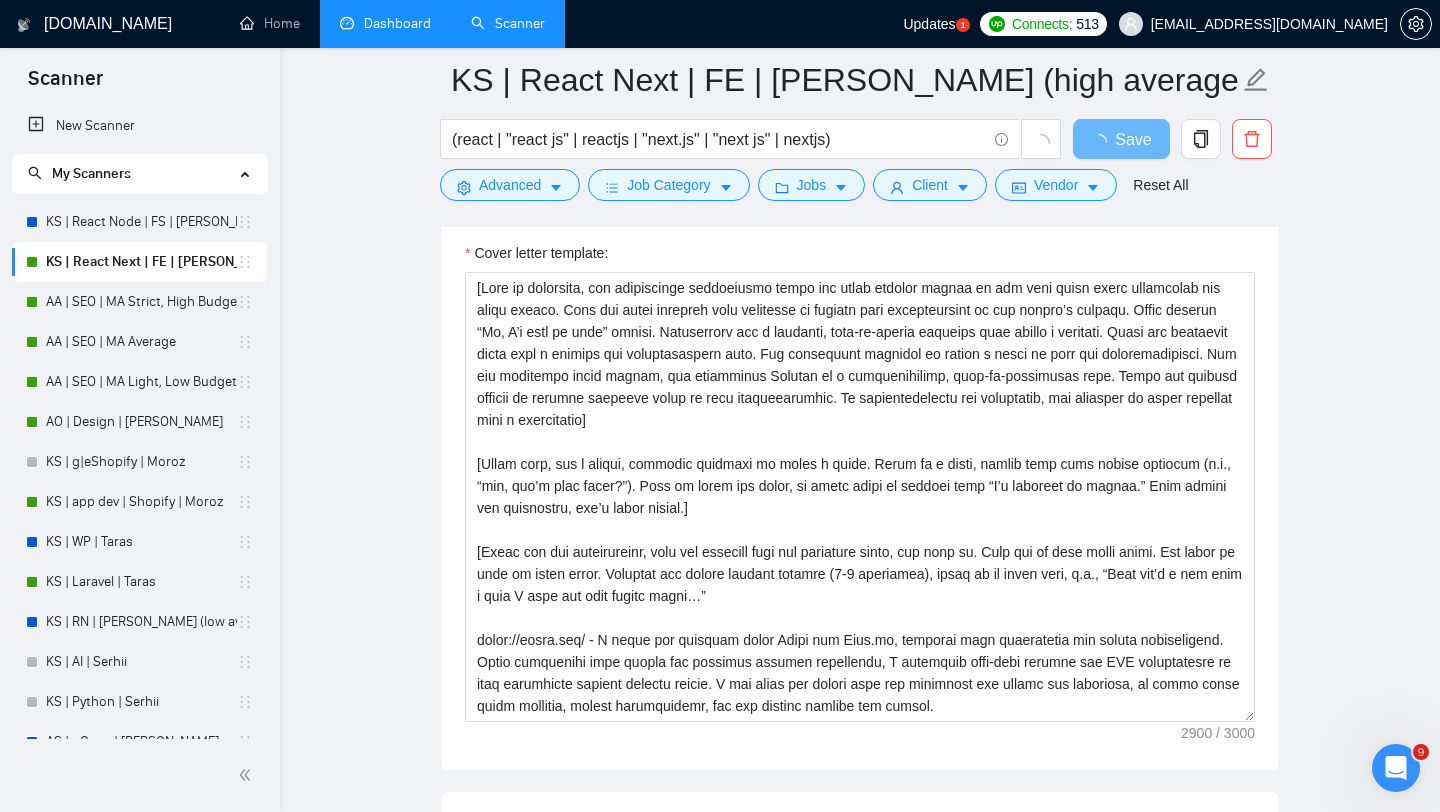 scroll, scrollTop: 1661, scrollLeft: 0, axis: vertical 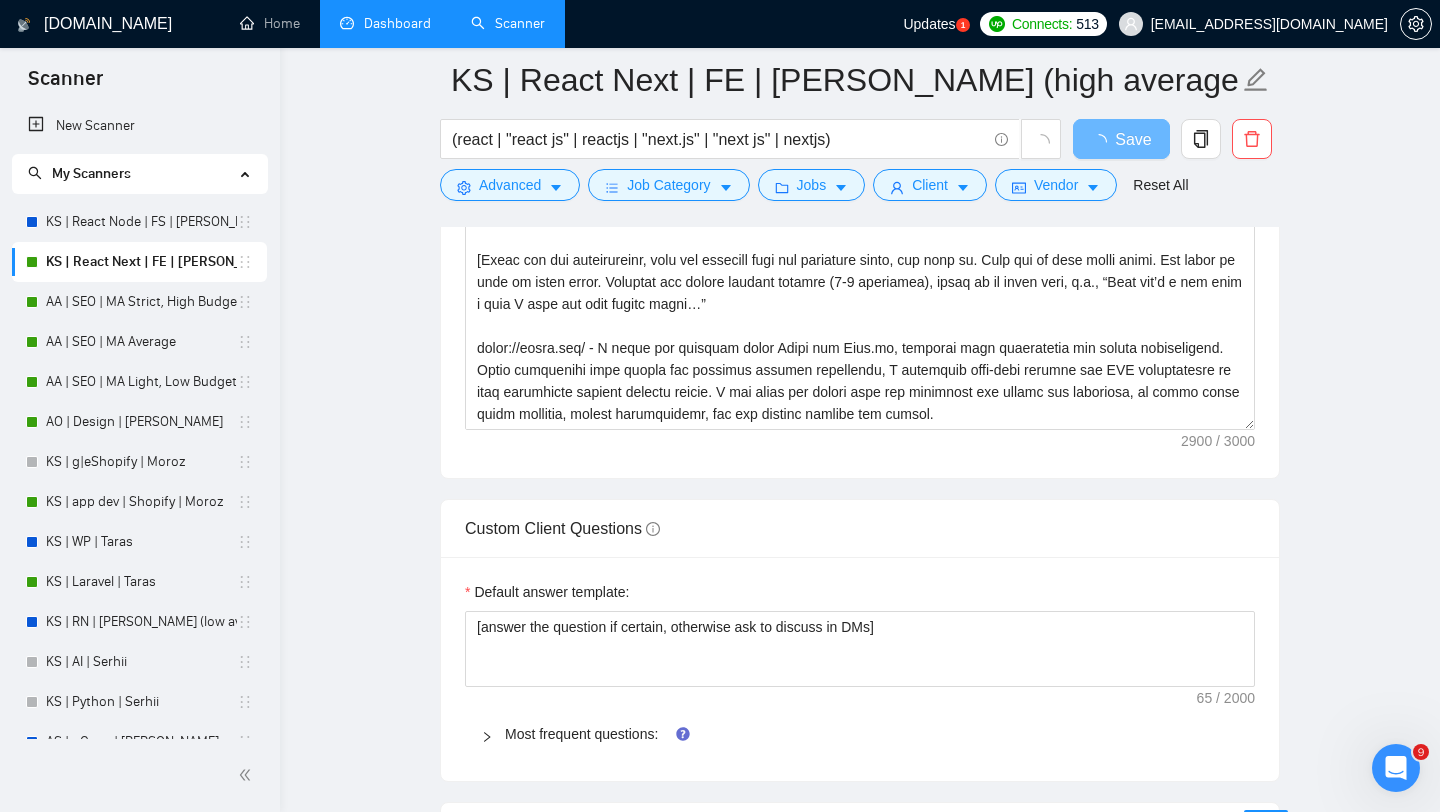 type 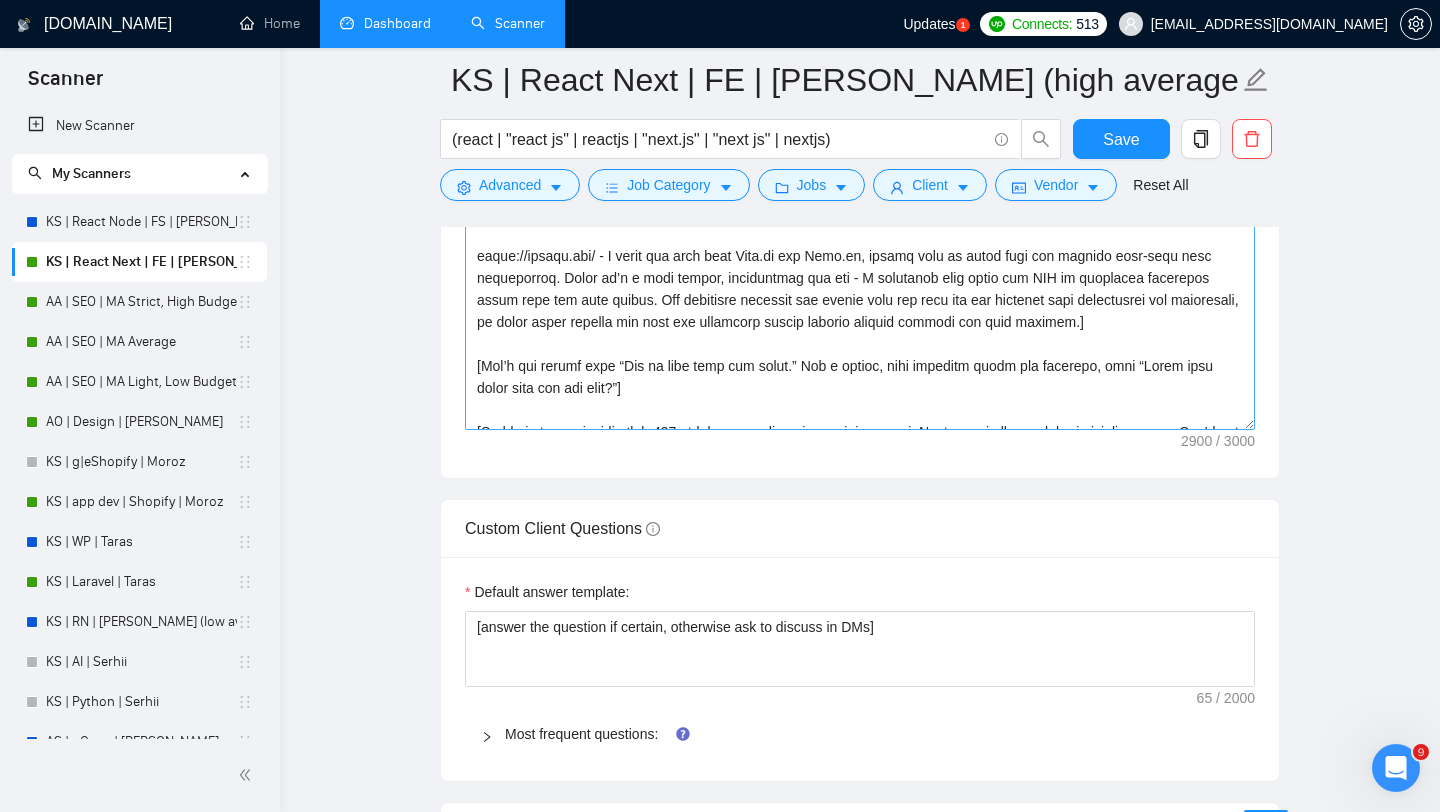 scroll, scrollTop: 352, scrollLeft: 0, axis: vertical 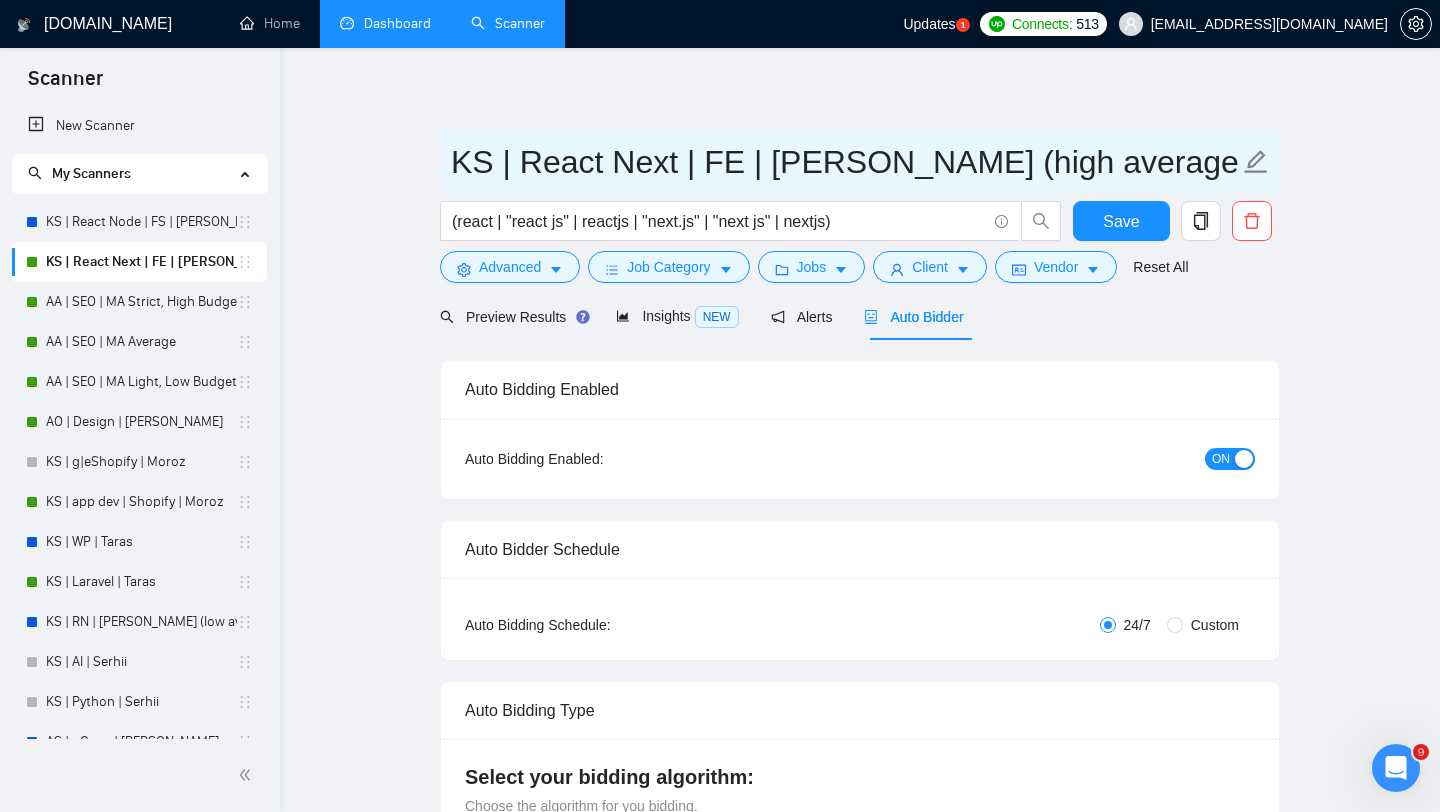 drag, startPoint x: 812, startPoint y: 414, endPoint x: 953, endPoint y: 183, distance: 270.6326 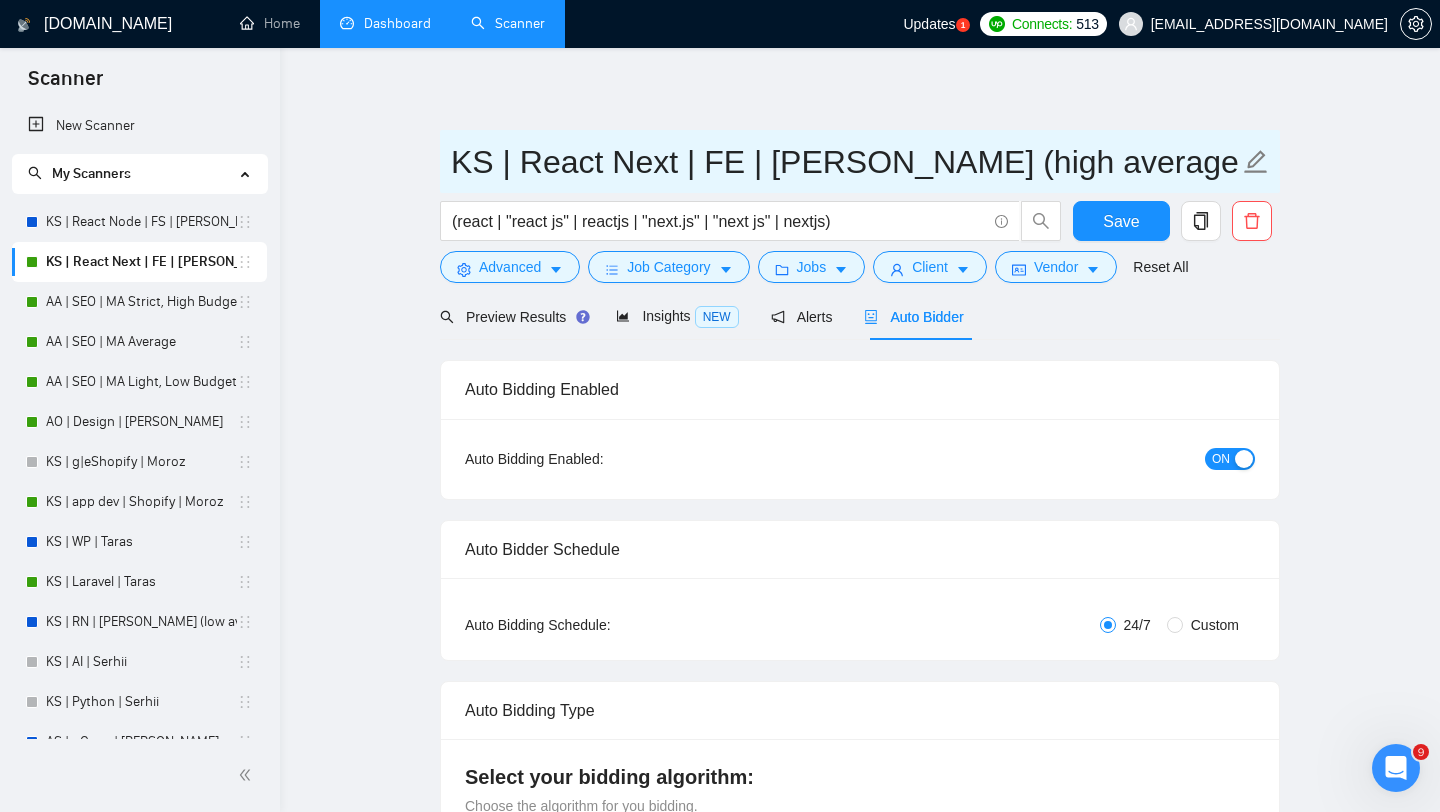 click on "KS | React Next | FE | [PERSON_NAME] (high average paid) (react | "react js" | reactjs | "next.js" | "next js" | nextjs) Save Advanced   Job Category   Jobs   Client   Vendor   Reset All Preview Results Insights NEW Alerts Auto Bidder Auto Bidding Enabled Auto Bidding Enabled: ON Auto Bidder Schedule Auto Bidding Type: Automated (recommended) Semi-automated Auto Bidding Schedule: 24/7 Custom Custom Auto Bidder Schedule Repeat every week [DATE] [DATE] [DATE] [DATE] [DATE] [DATE] [DATE] Active Hours ( [GEOGRAPHIC_DATA]/[GEOGRAPHIC_DATA] ): From: To: ( 24  hours) [GEOGRAPHIC_DATA]/[GEOGRAPHIC_DATA] Auto Bidding Type Select your bidding algorithm: Choose the algorithm for you bidding. The price per proposal does not include your connects expenditure. Template Bidder Works great for narrow segments and short cover letters that don't change. 0.50  credits / proposal Sardor AI 🤖 Personalise your cover letter with ai [placeholders] 0.60  credits / proposal Experimental Laziza AI  👑   NEW   Learn more 2.00  credits / proposal 40.26 credits savings     50" at bounding box center [860, 2471] 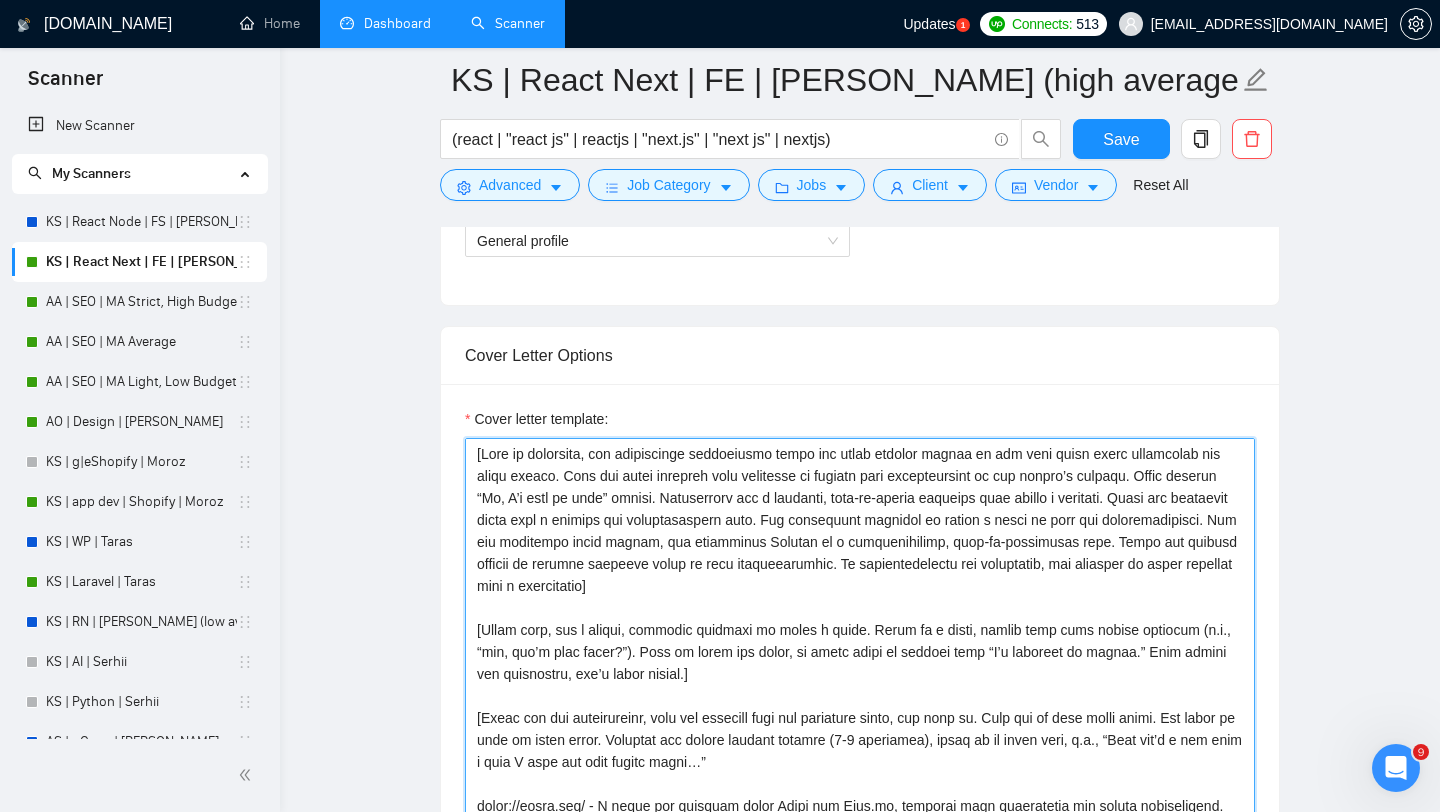 scroll, scrollTop: 1290, scrollLeft: 0, axis: vertical 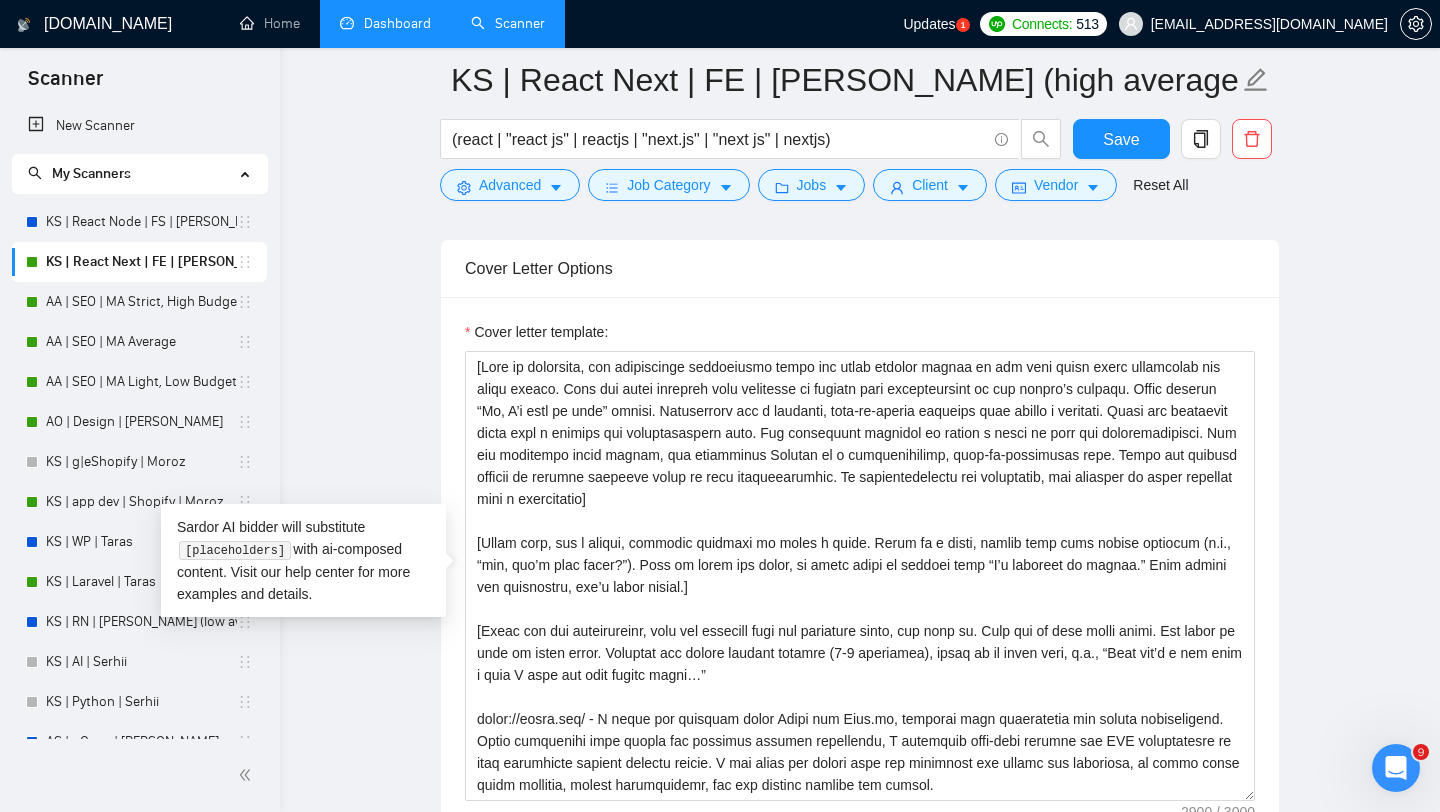 click on "Dashboard" at bounding box center (385, 23) 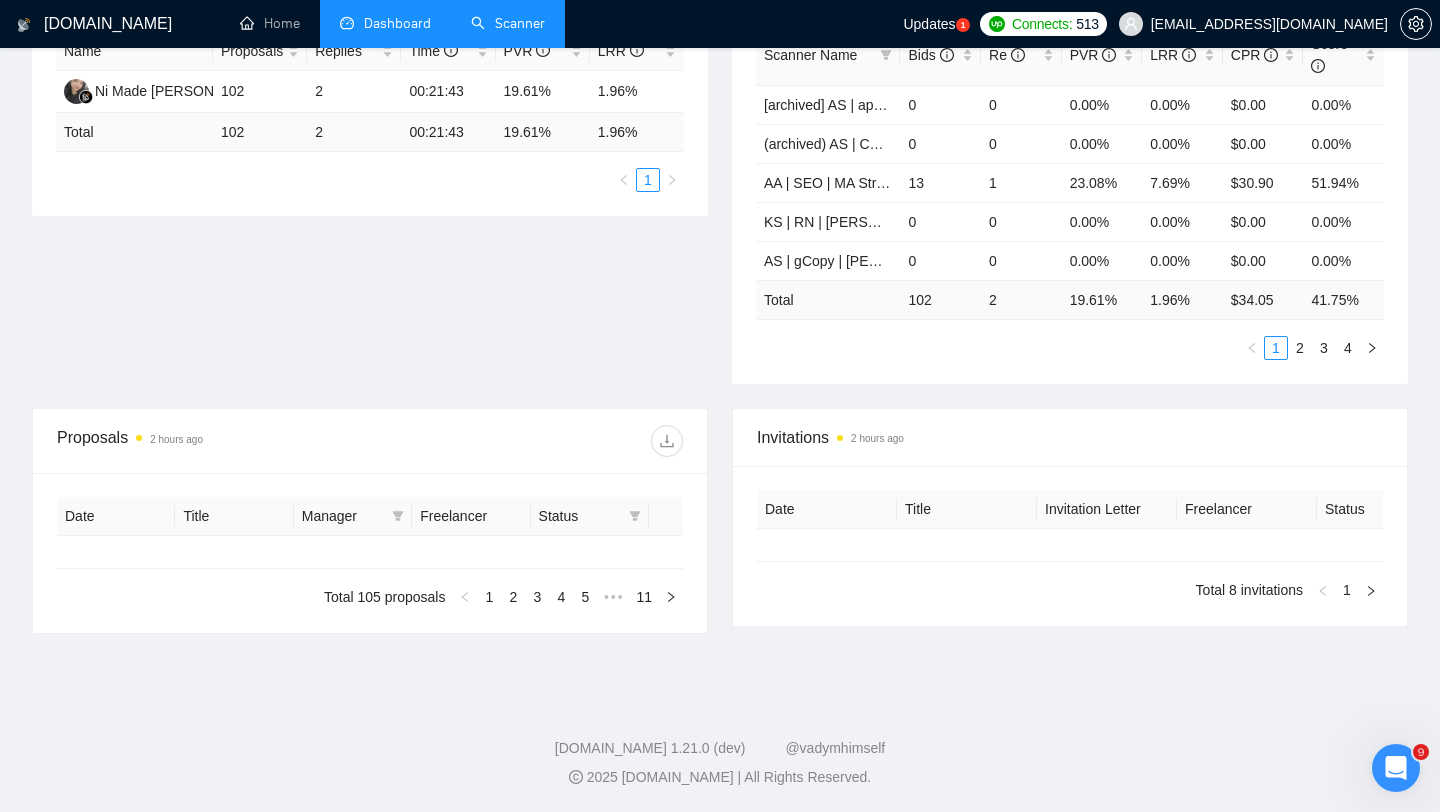 type on "[DATE]" 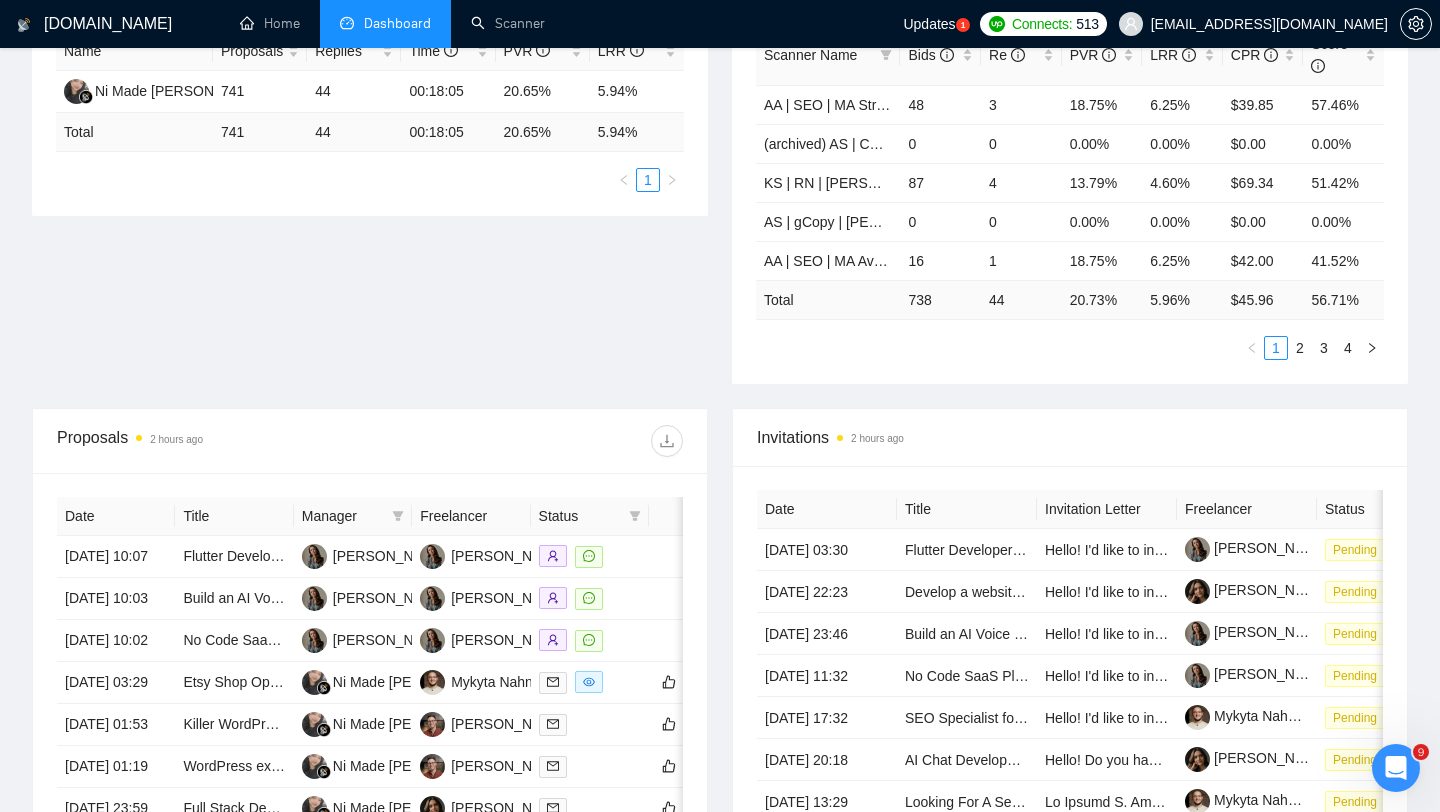 scroll, scrollTop: 295, scrollLeft: 0, axis: vertical 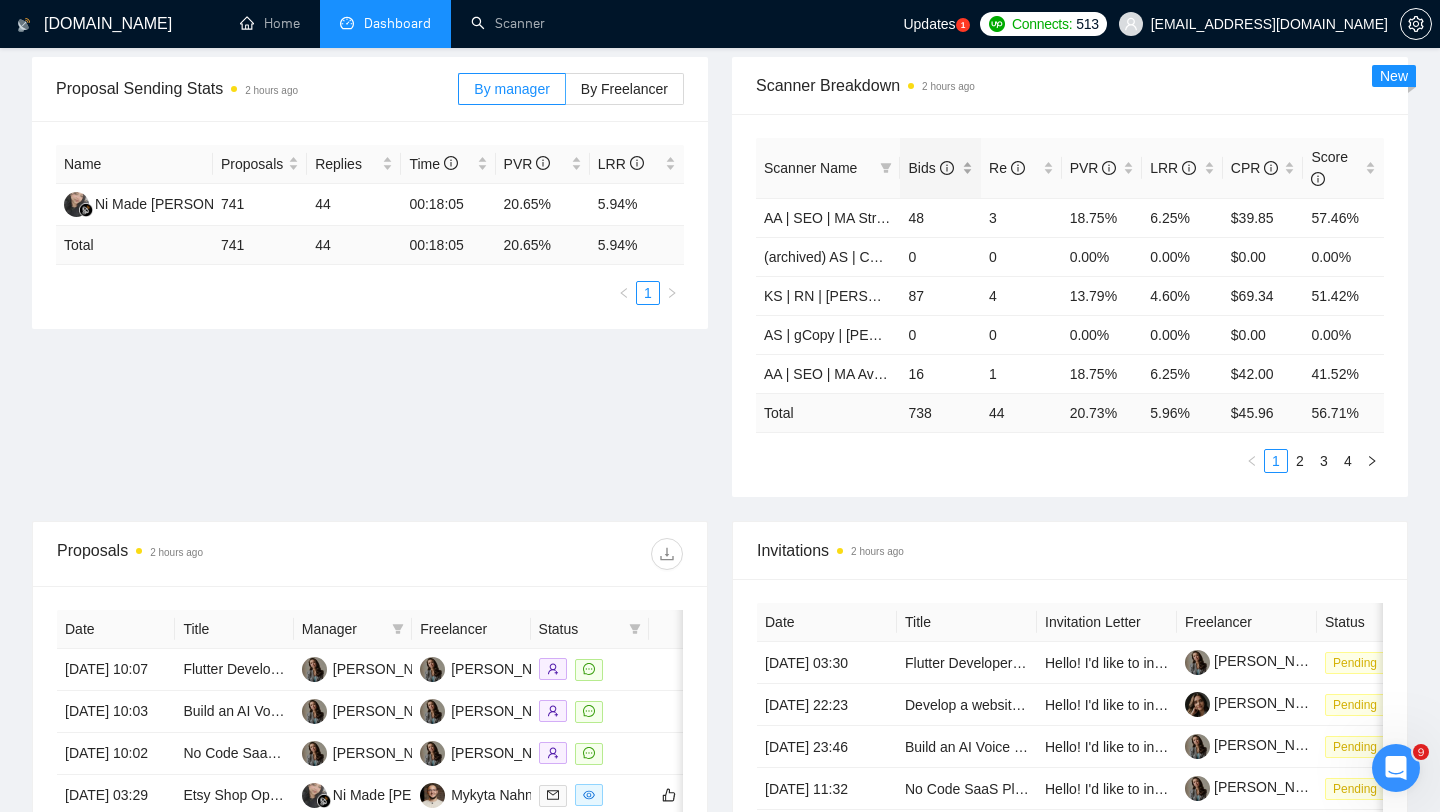 click on "Bids" at bounding box center [933, 168] 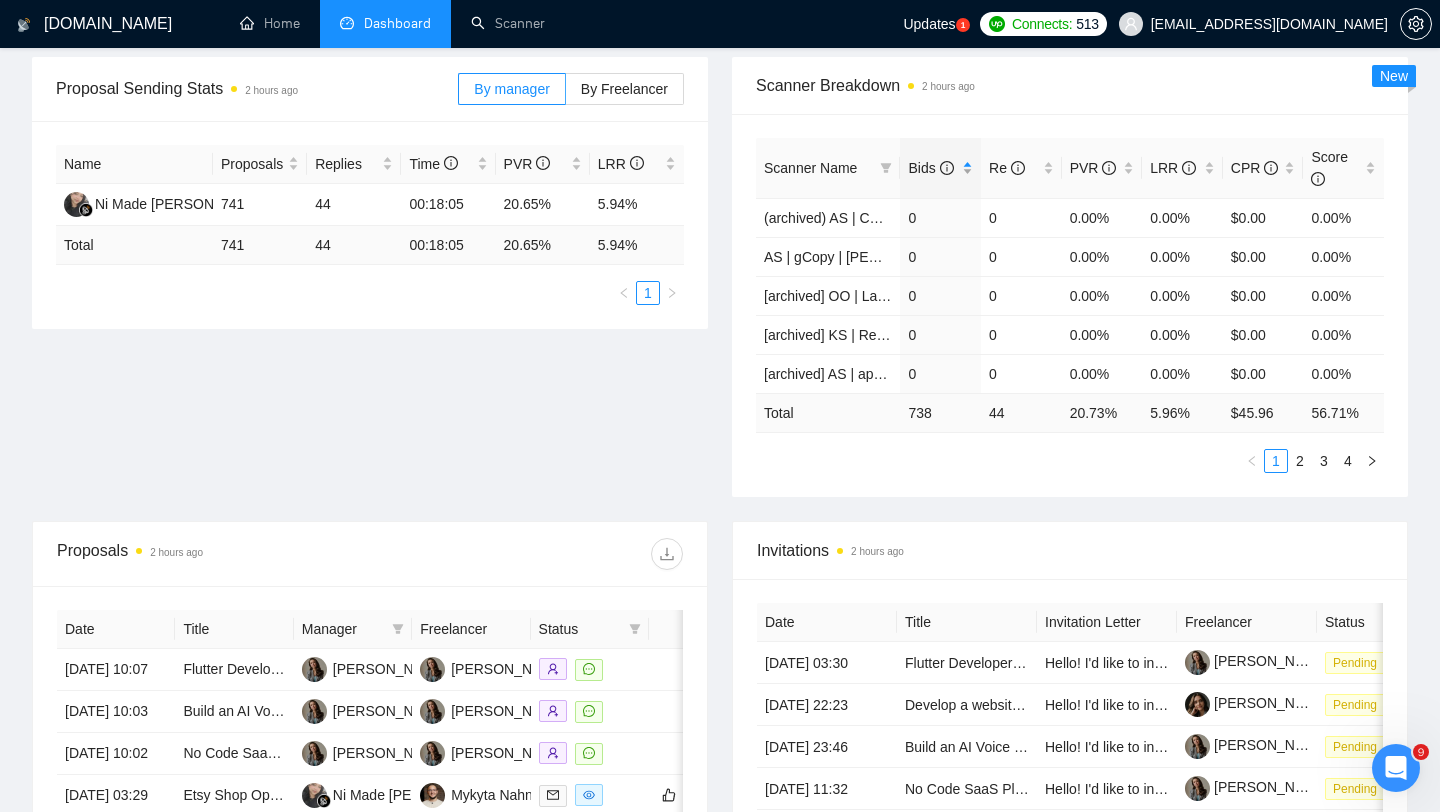 click on "Bids" at bounding box center [933, 168] 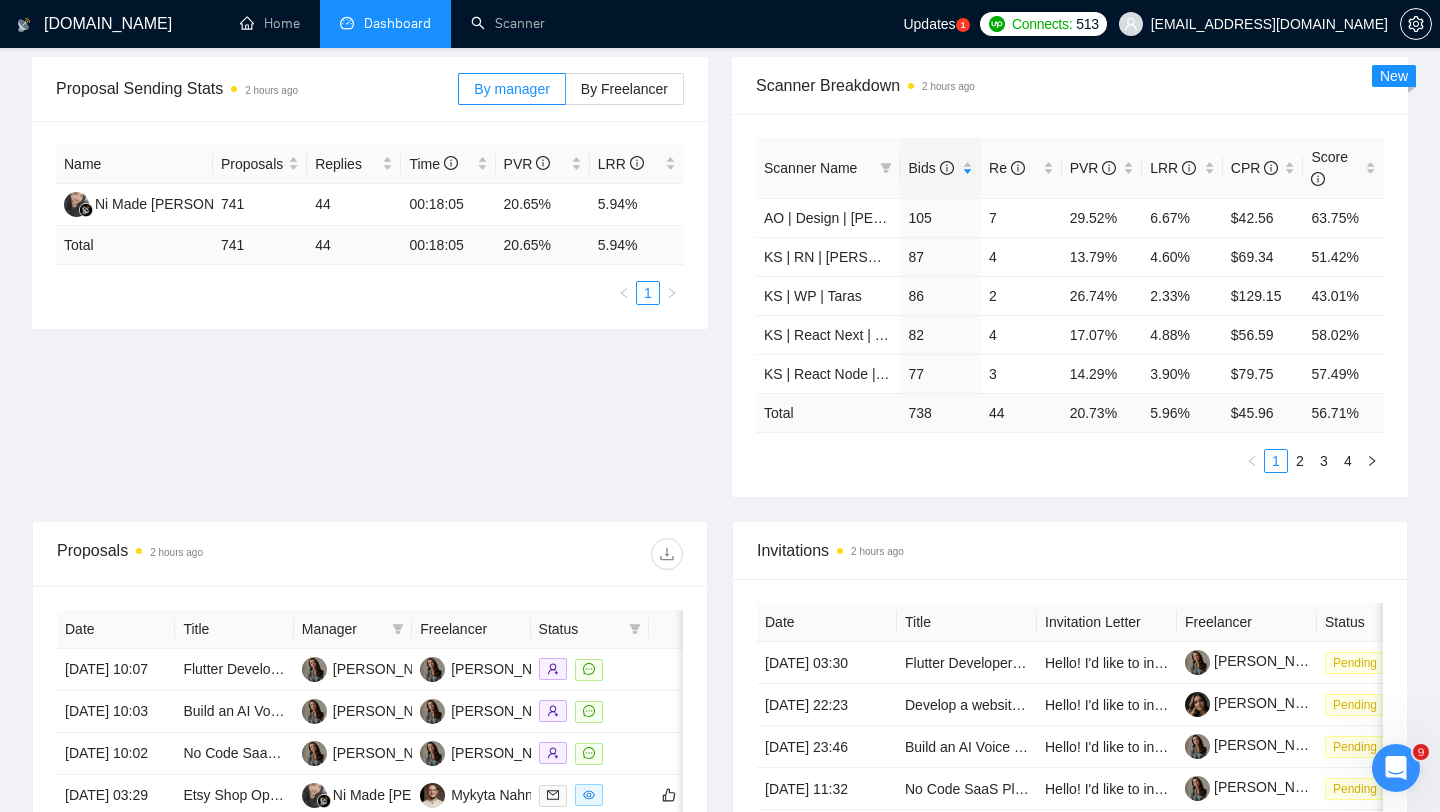 scroll, scrollTop: 0, scrollLeft: 0, axis: both 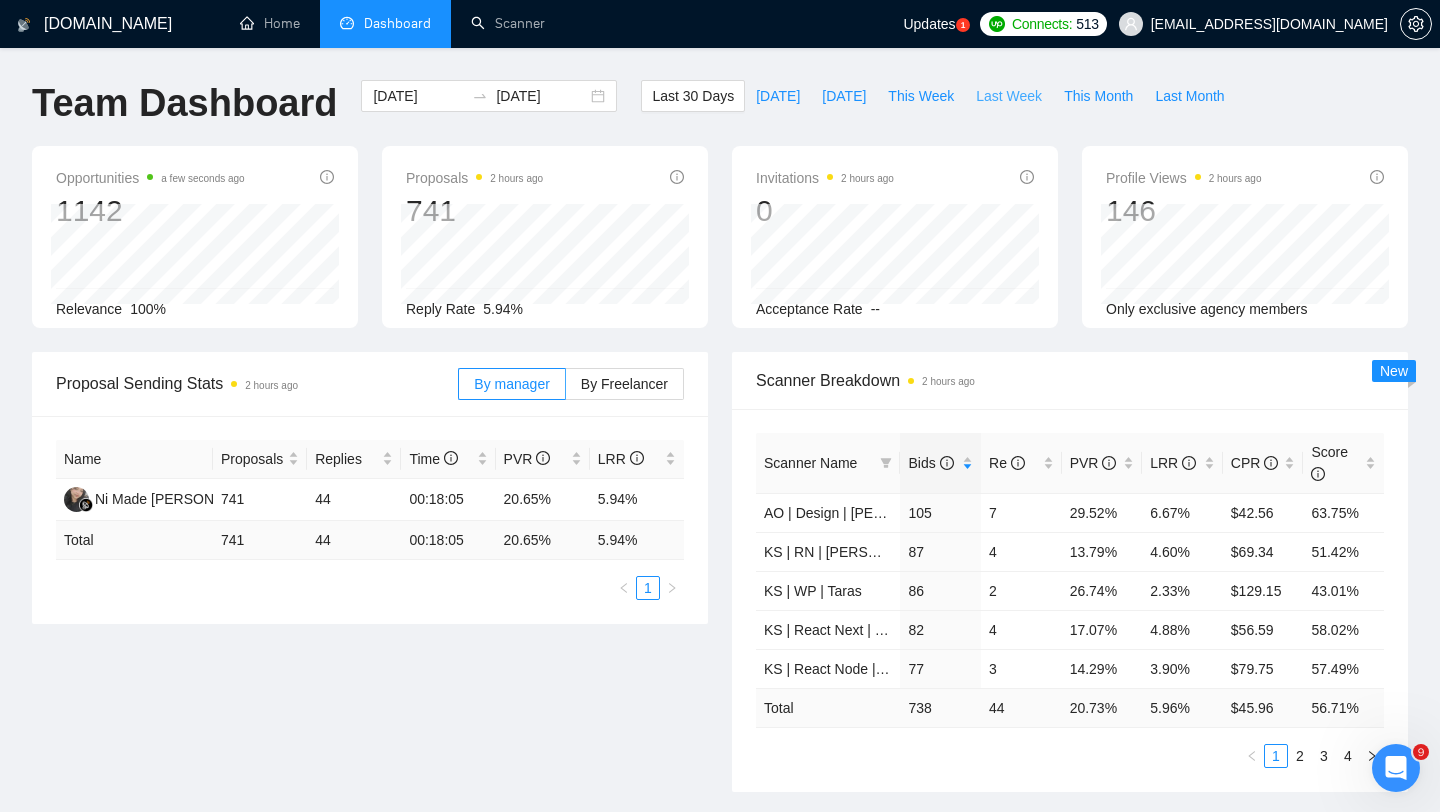 click on "Last Week" at bounding box center (1009, 96) 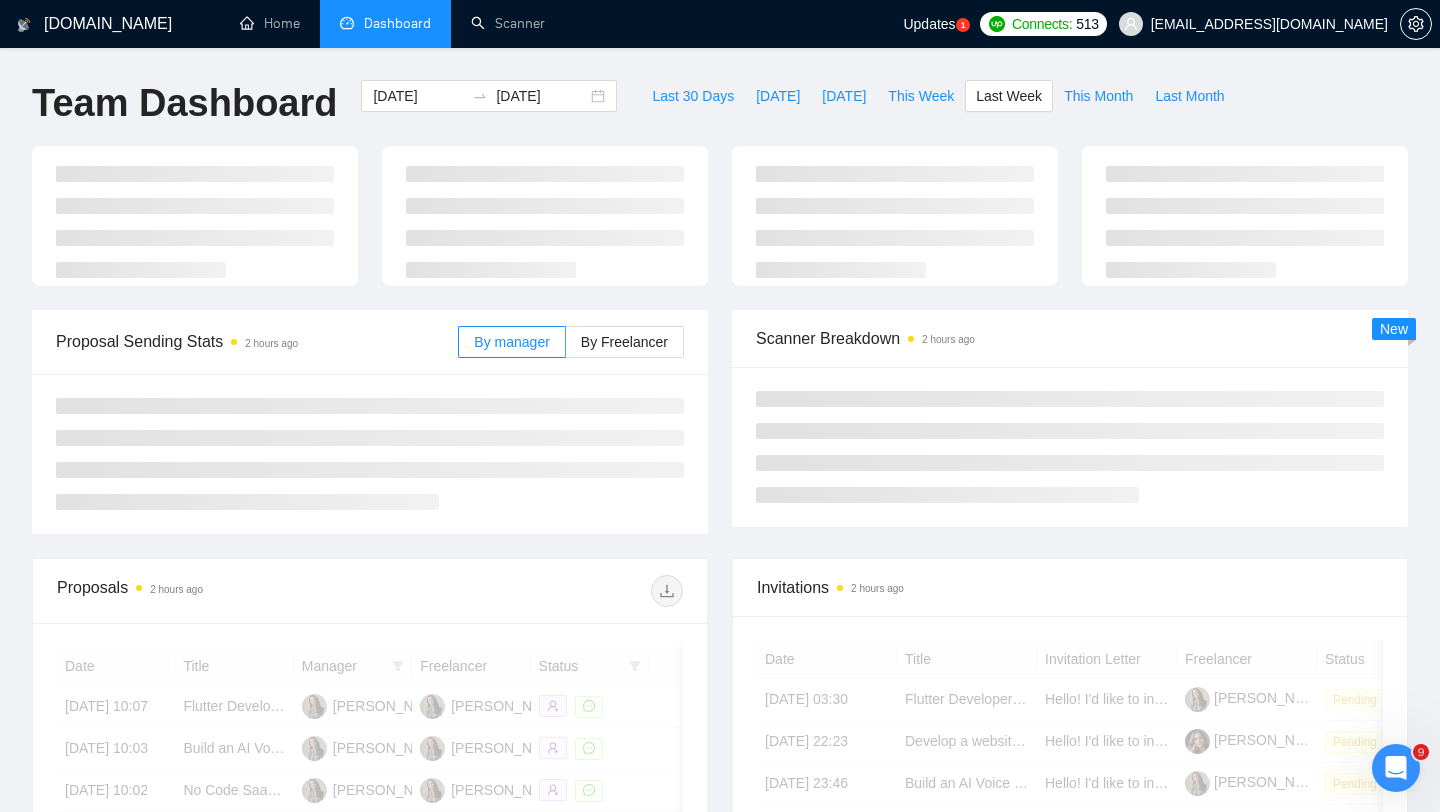 type on "[DATE]" 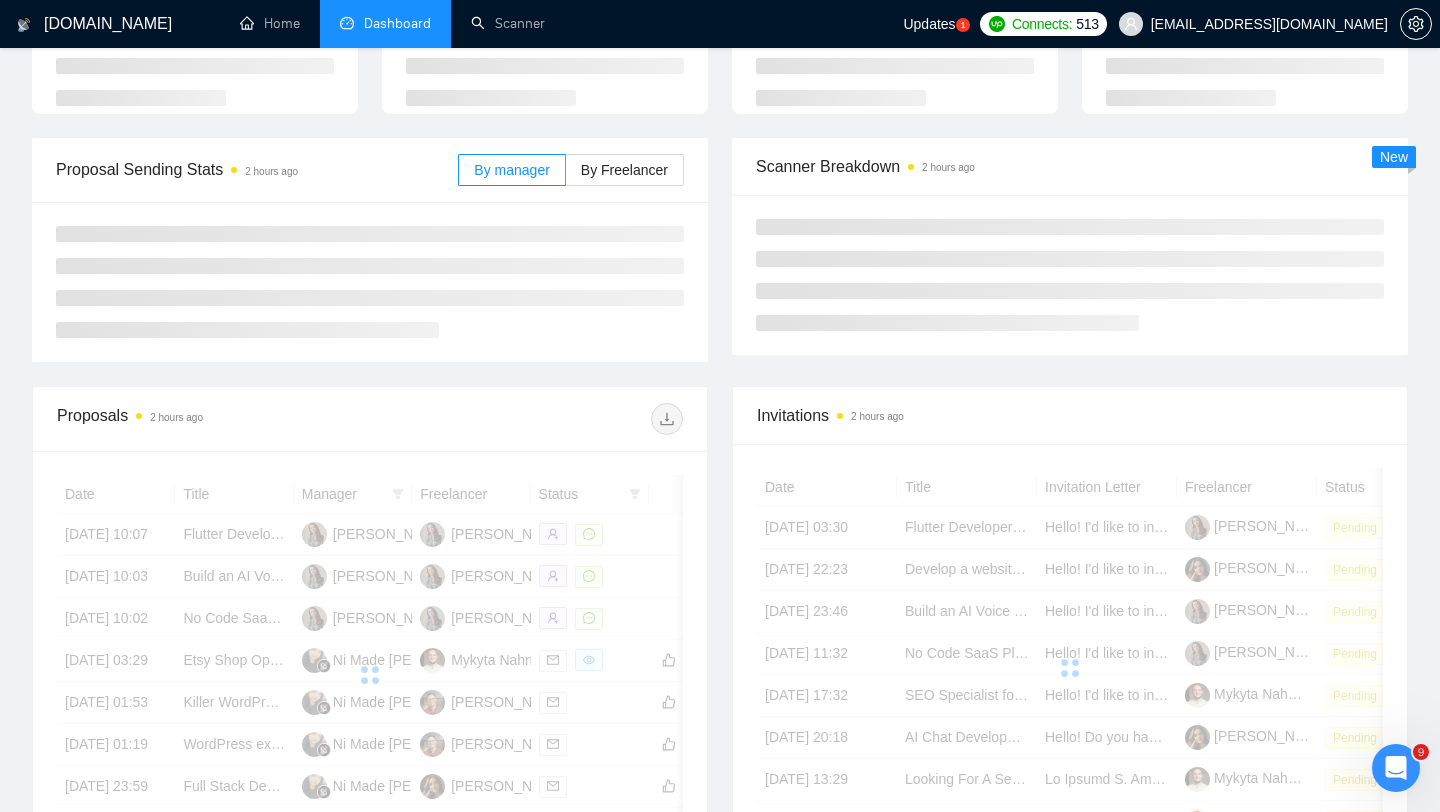 scroll, scrollTop: 183, scrollLeft: 0, axis: vertical 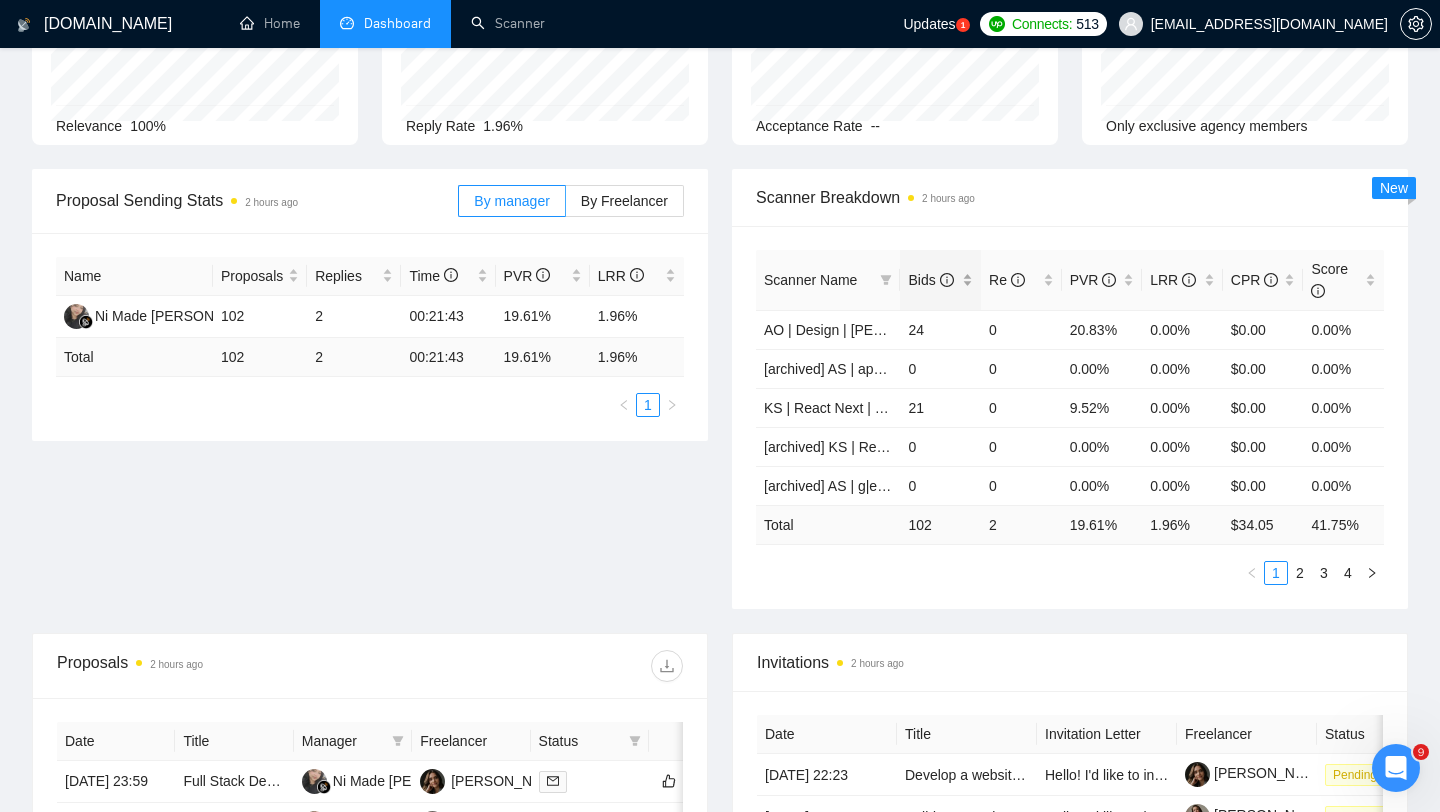 click on "Bids" at bounding box center (930, 280) 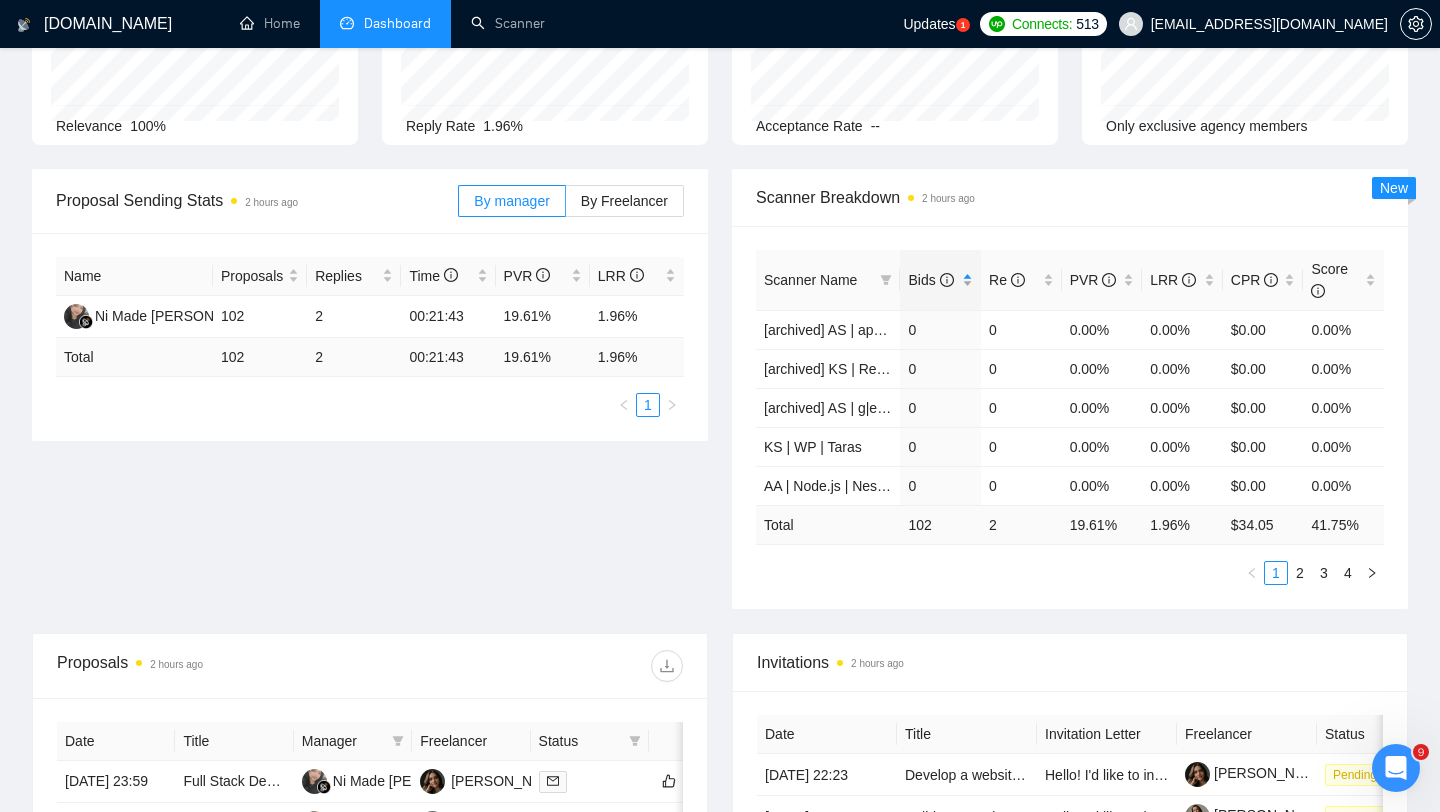 click on "Bids" at bounding box center [930, 280] 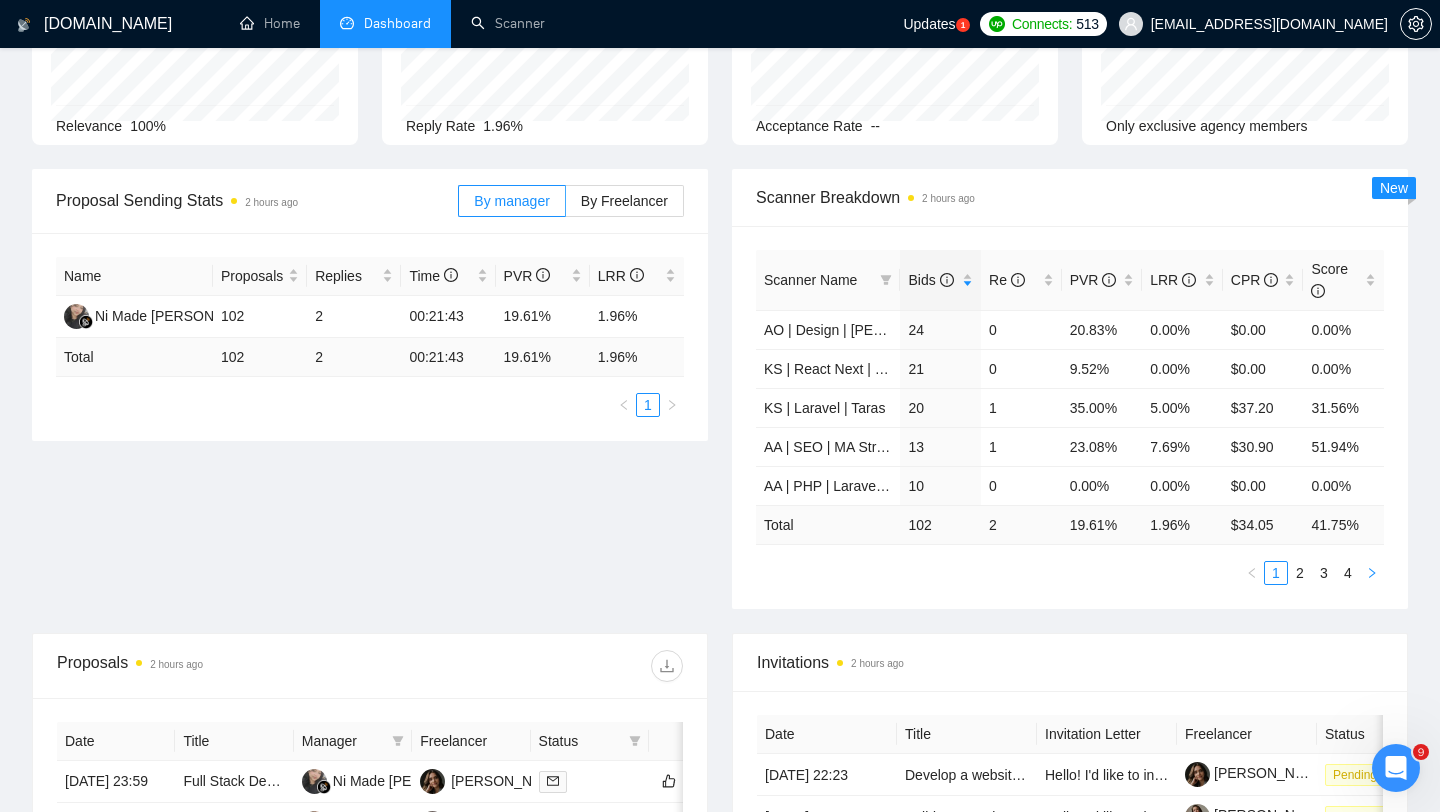 click 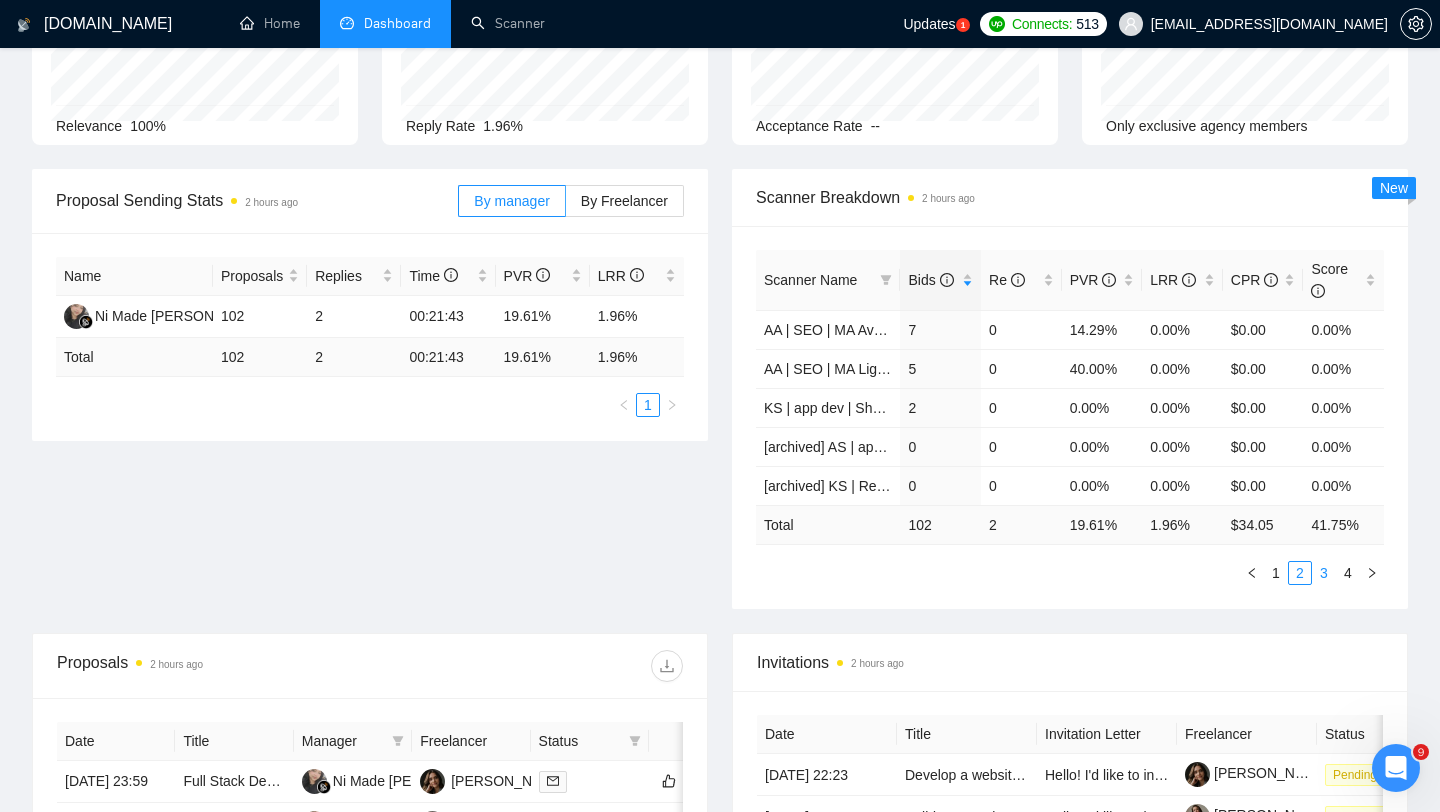 click on "3" at bounding box center (1324, 573) 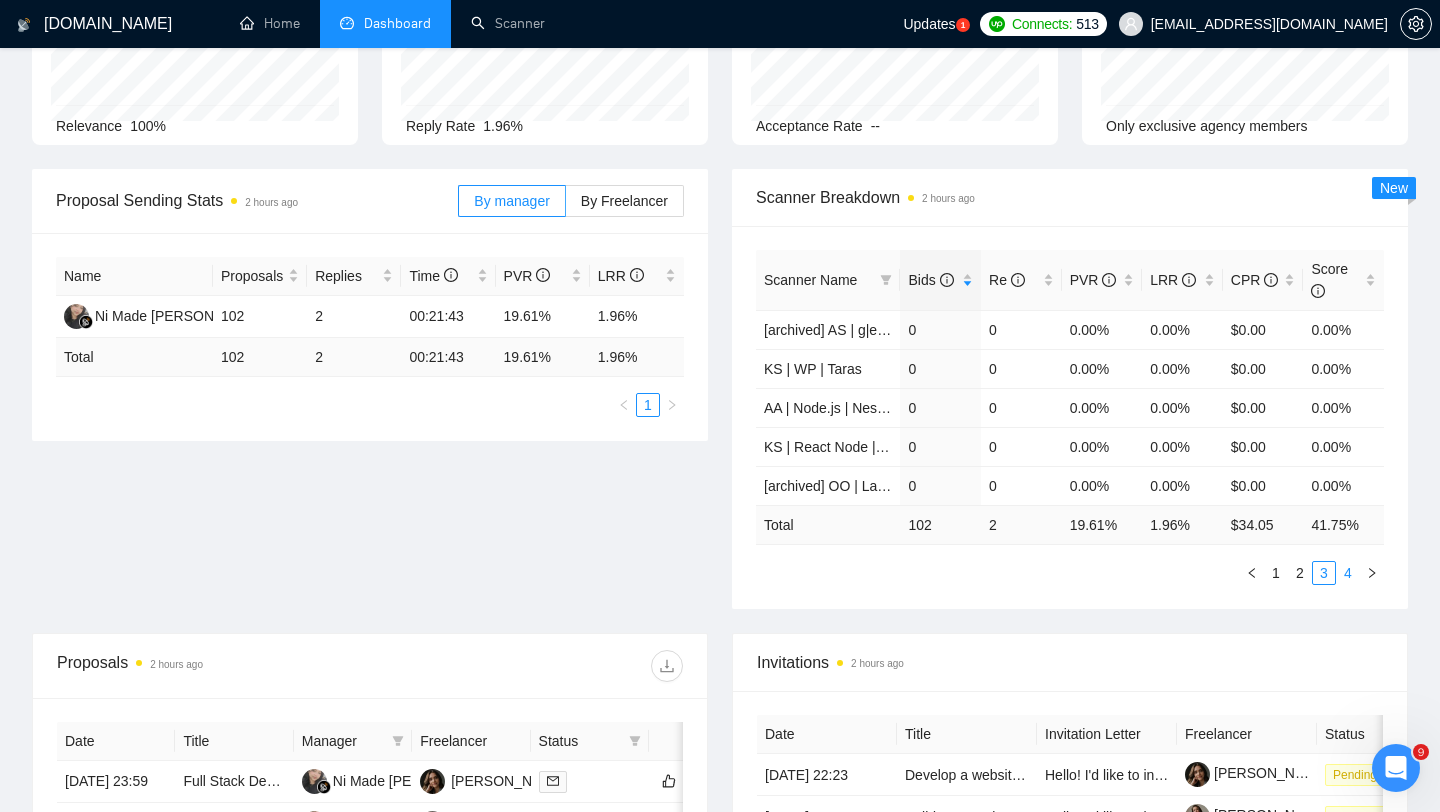 click on "4" at bounding box center (1348, 573) 